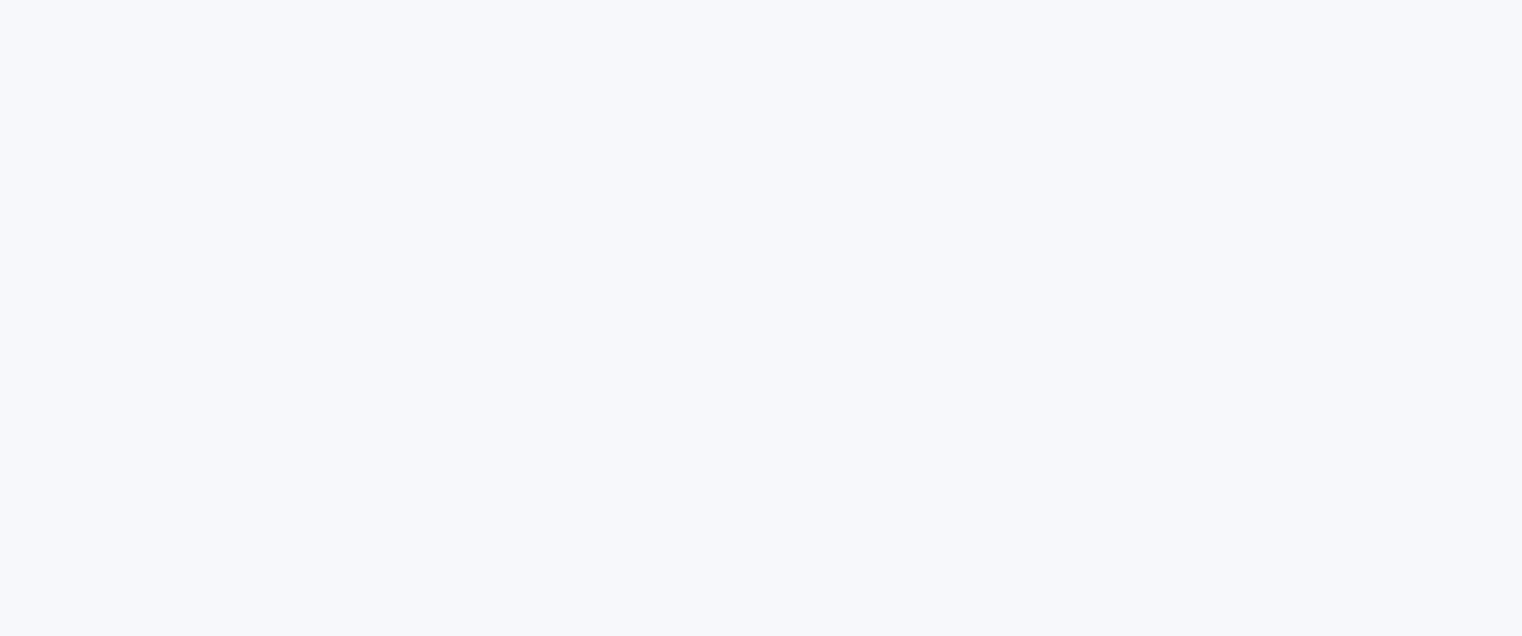 scroll, scrollTop: 0, scrollLeft: 0, axis: both 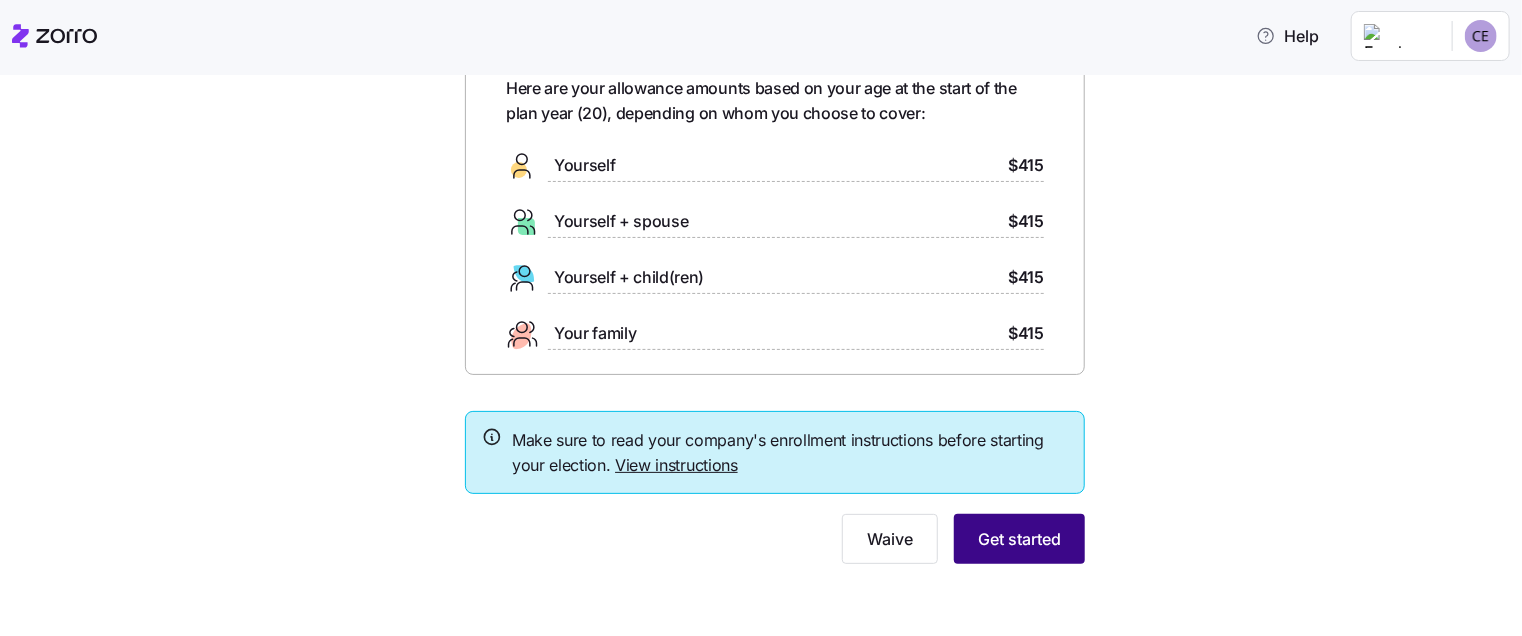 click on "Get started" at bounding box center (1019, 539) 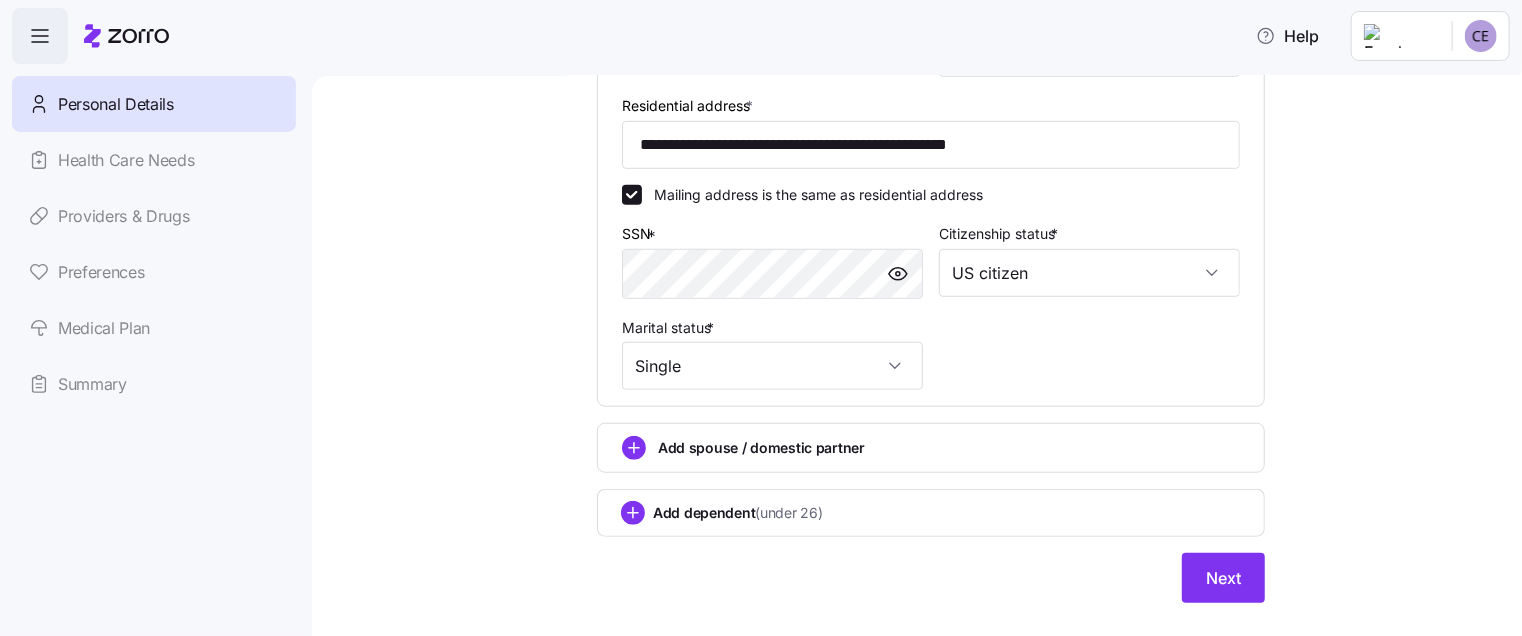 scroll, scrollTop: 686, scrollLeft: 0, axis: vertical 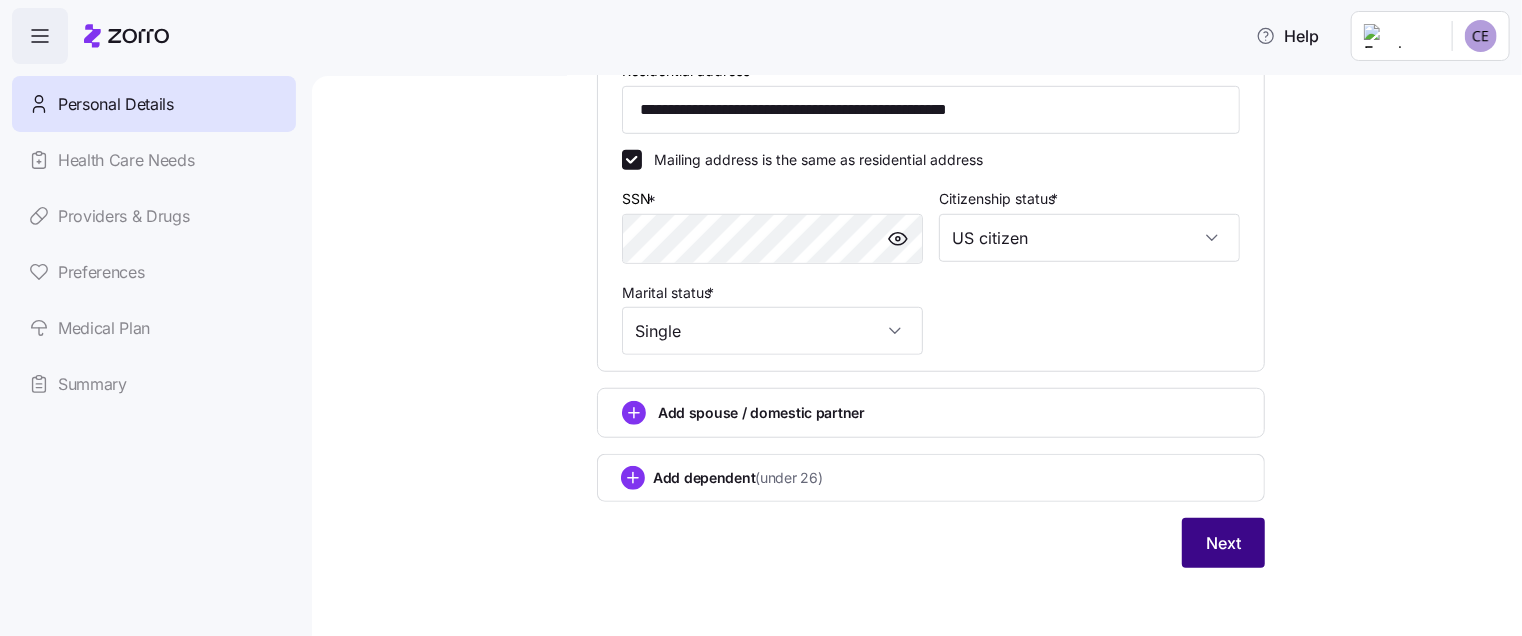click on "Next" at bounding box center [1223, 543] 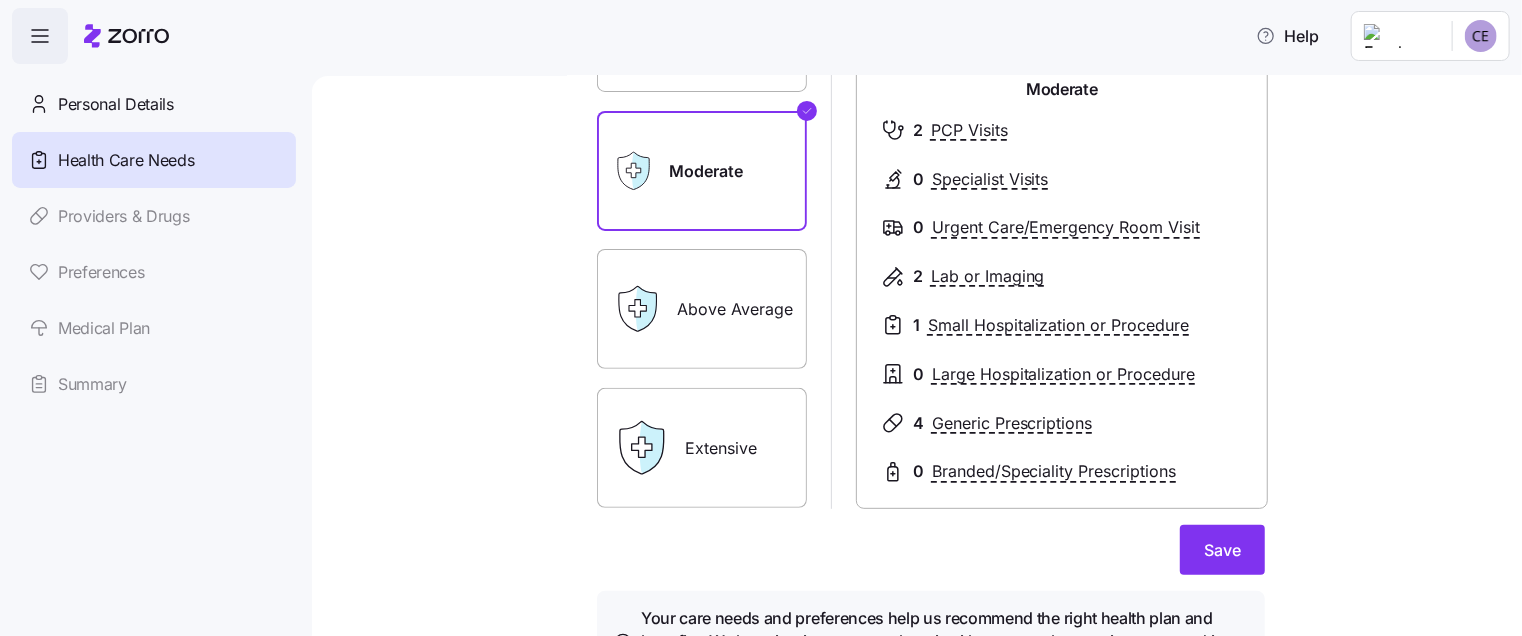 scroll, scrollTop: 300, scrollLeft: 0, axis: vertical 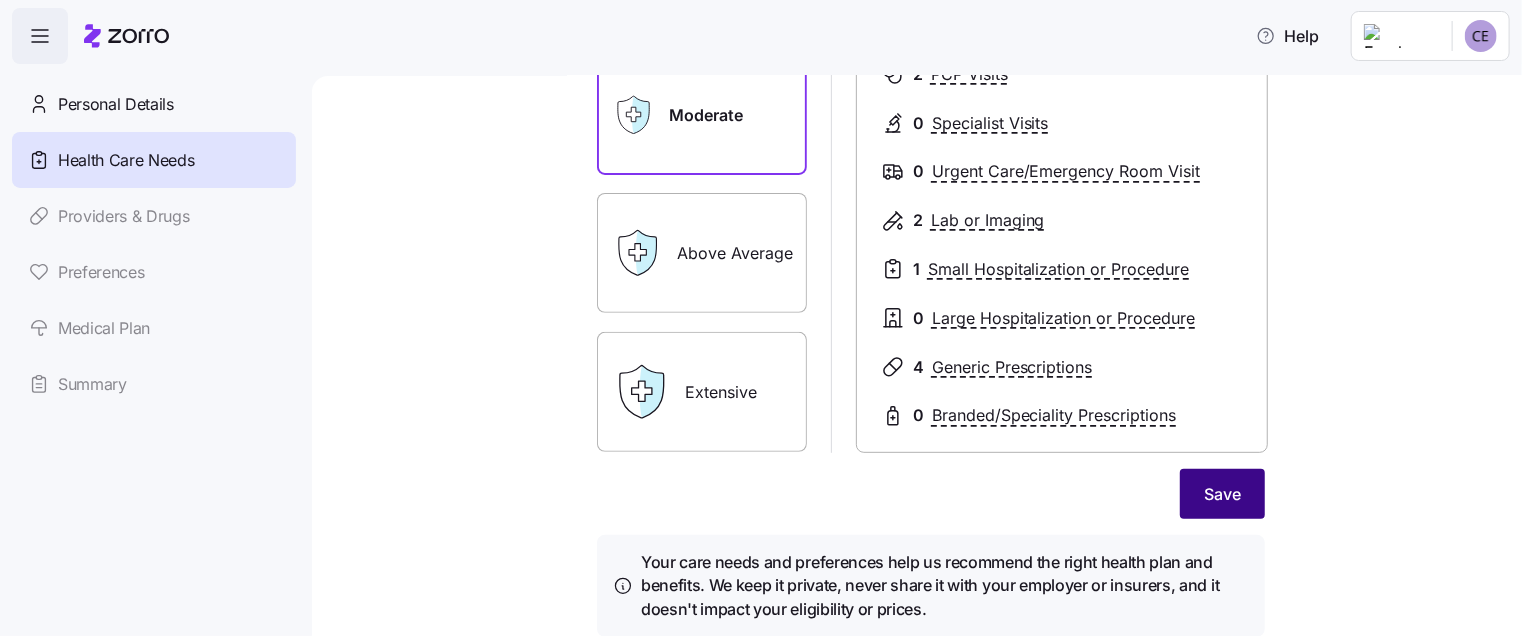 click on "Save" at bounding box center [1222, 494] 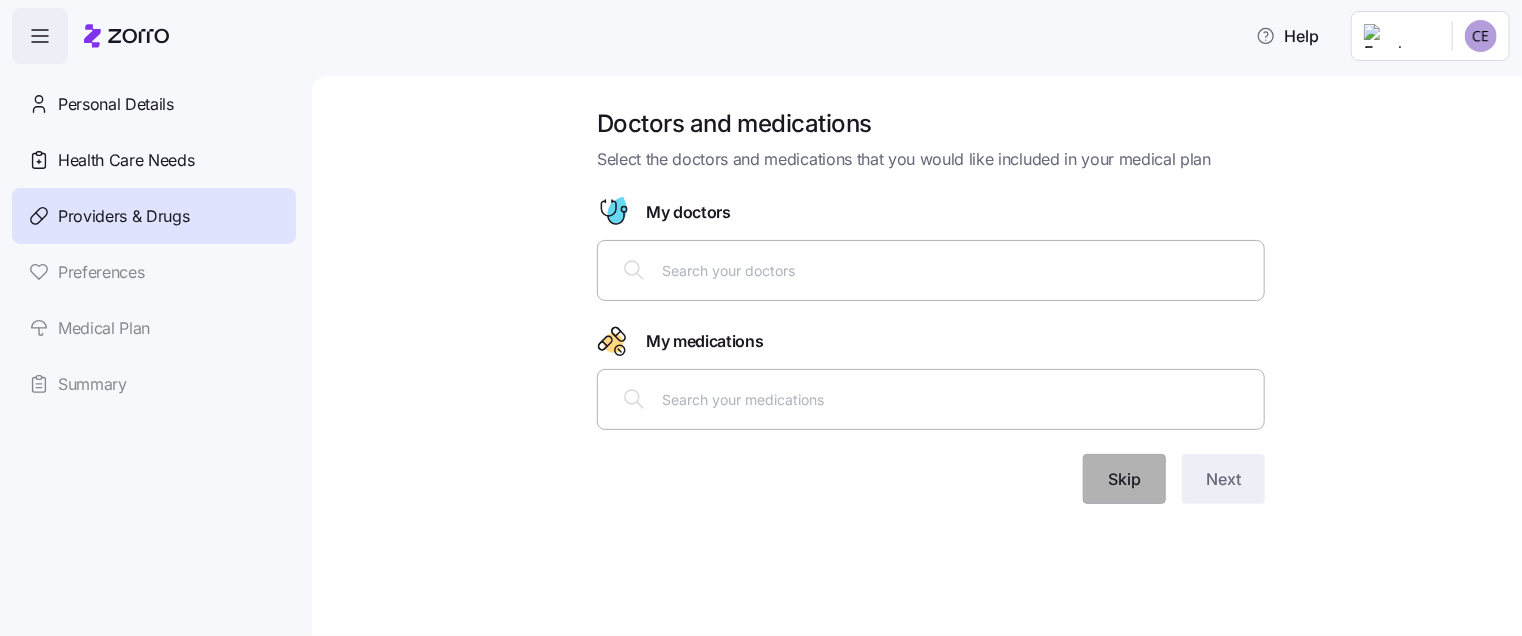 click on "Skip" at bounding box center (1124, 479) 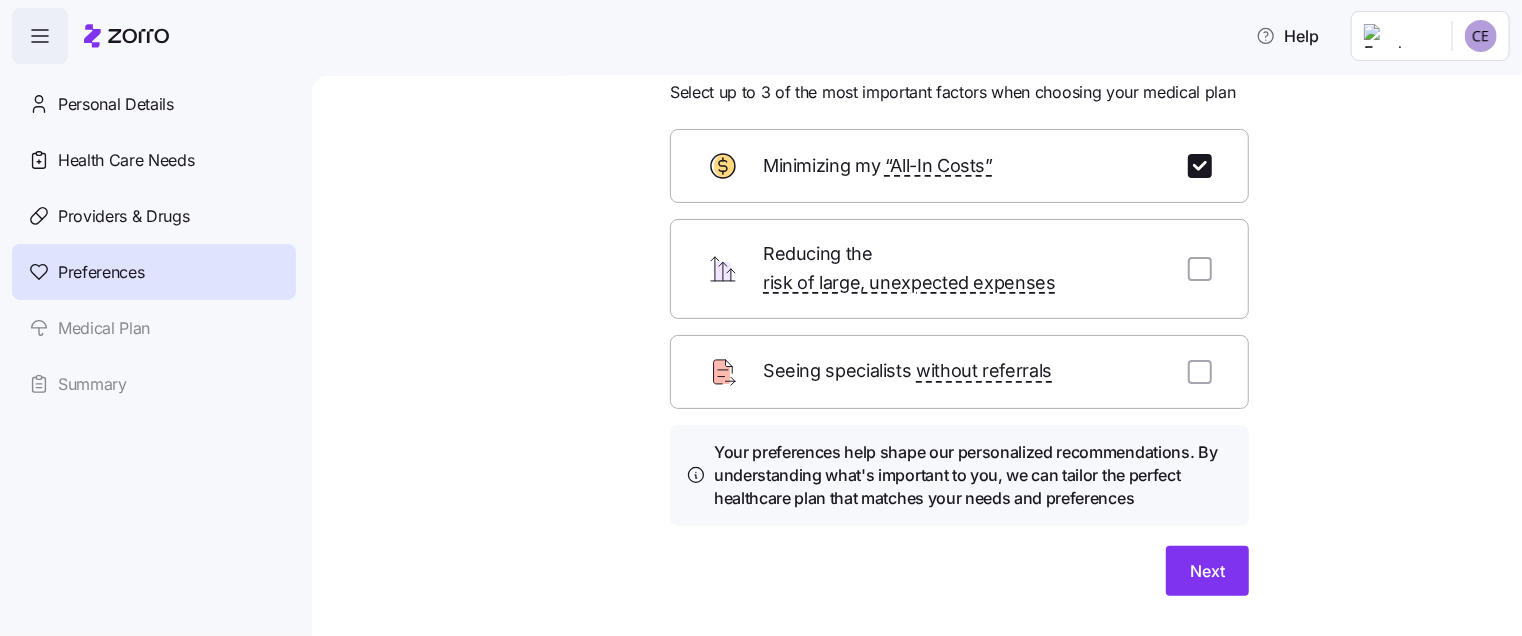 scroll, scrollTop: 96, scrollLeft: 0, axis: vertical 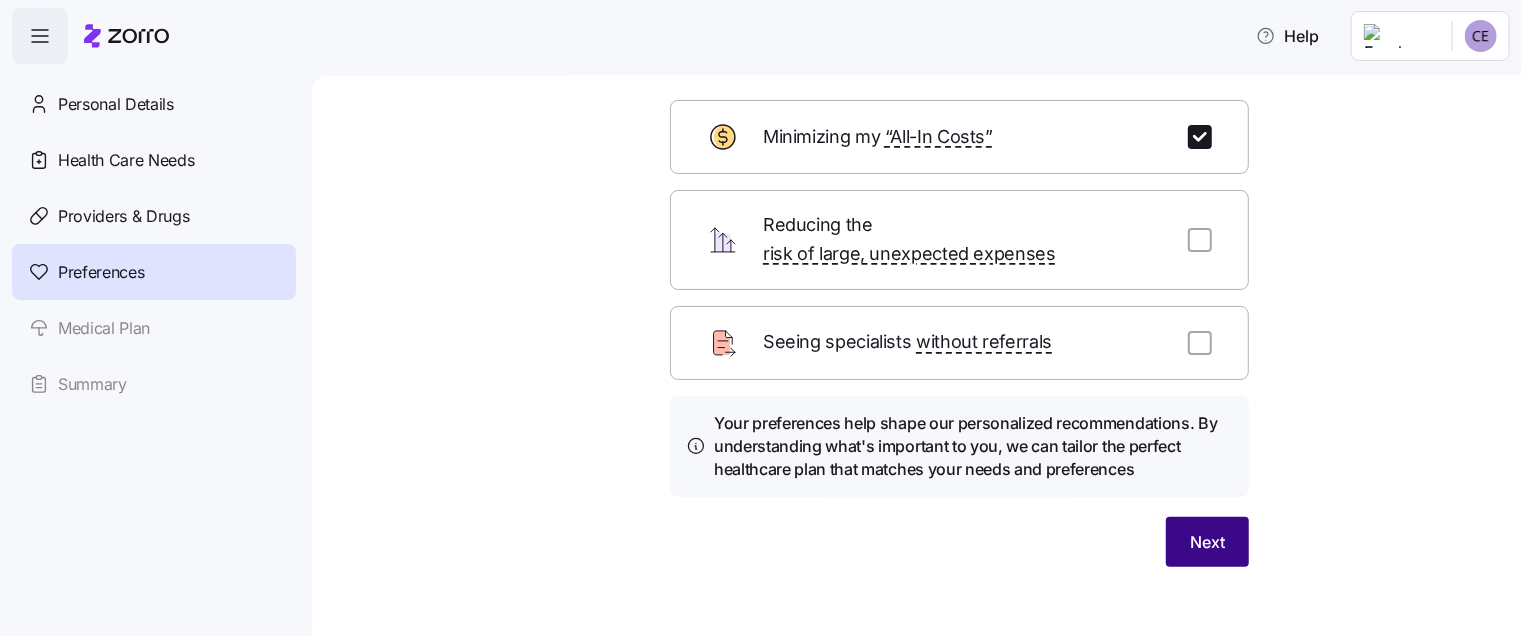 click on "Next" at bounding box center (1207, 542) 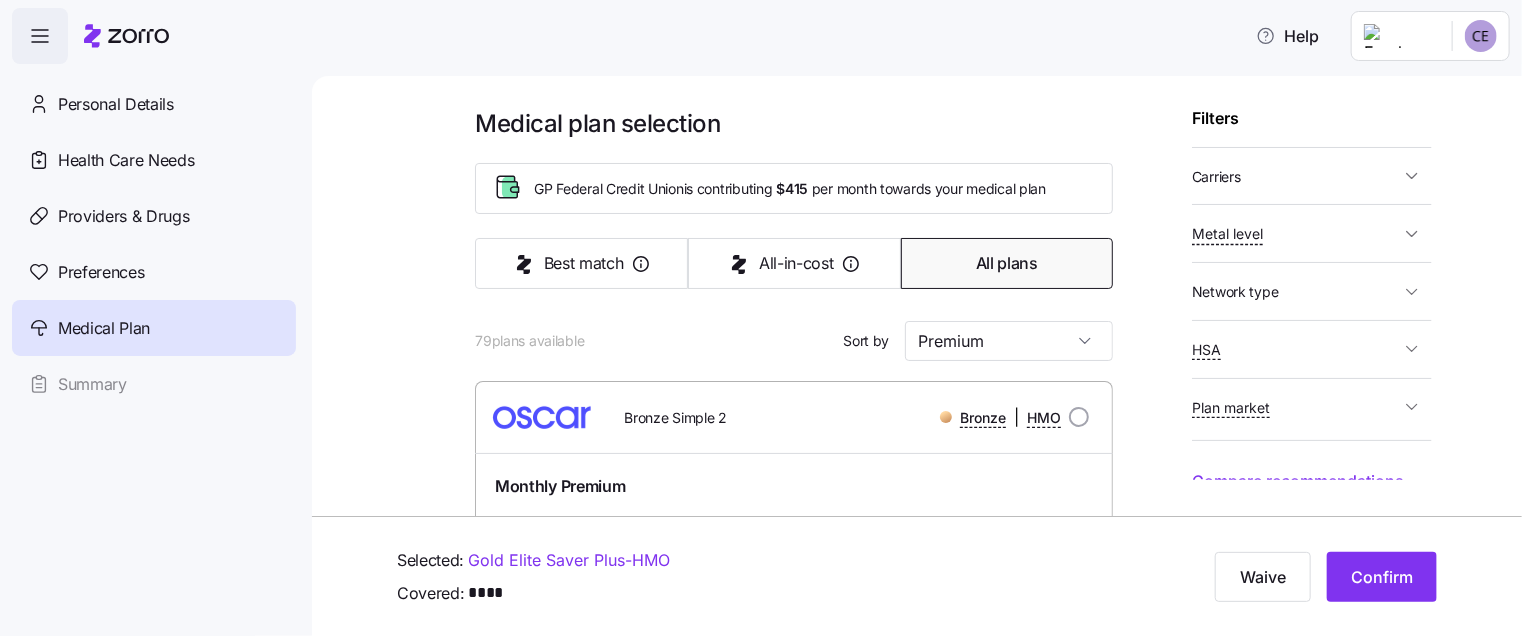 scroll, scrollTop: 185, scrollLeft: 0, axis: vertical 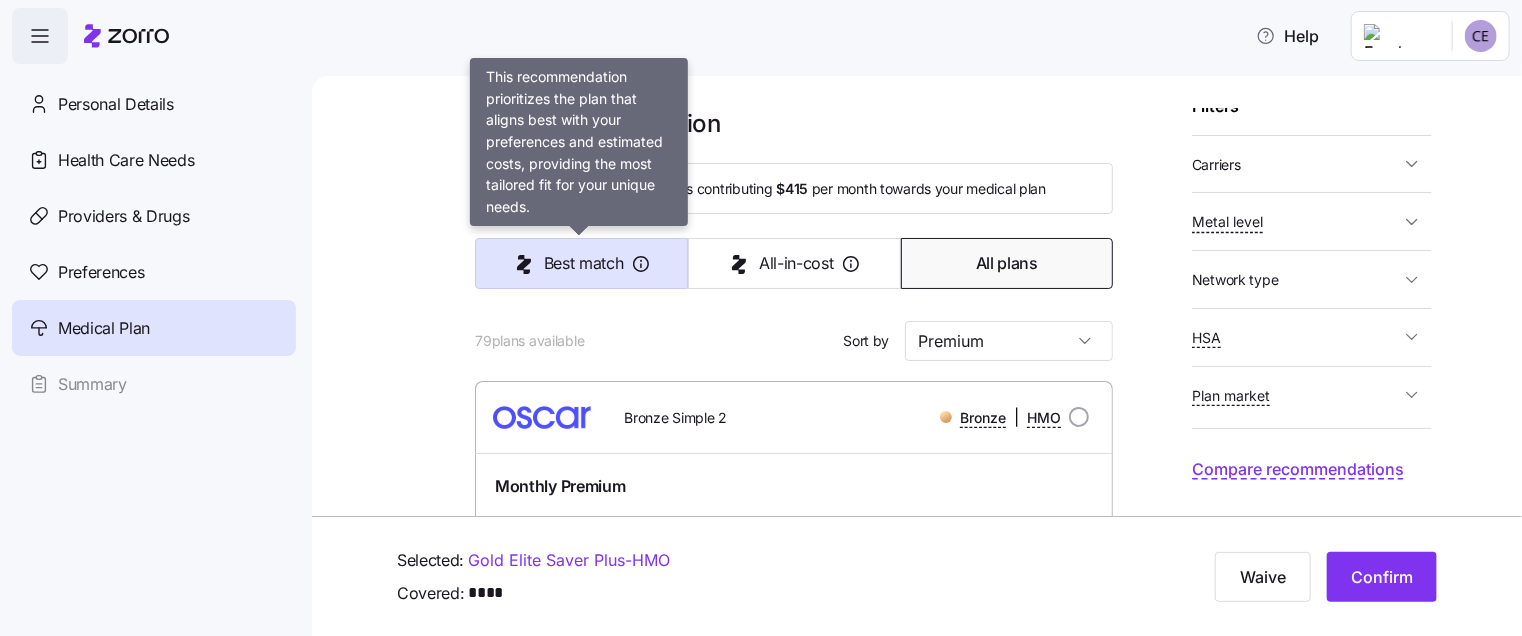 click on "Best match" at bounding box center (584, 263) 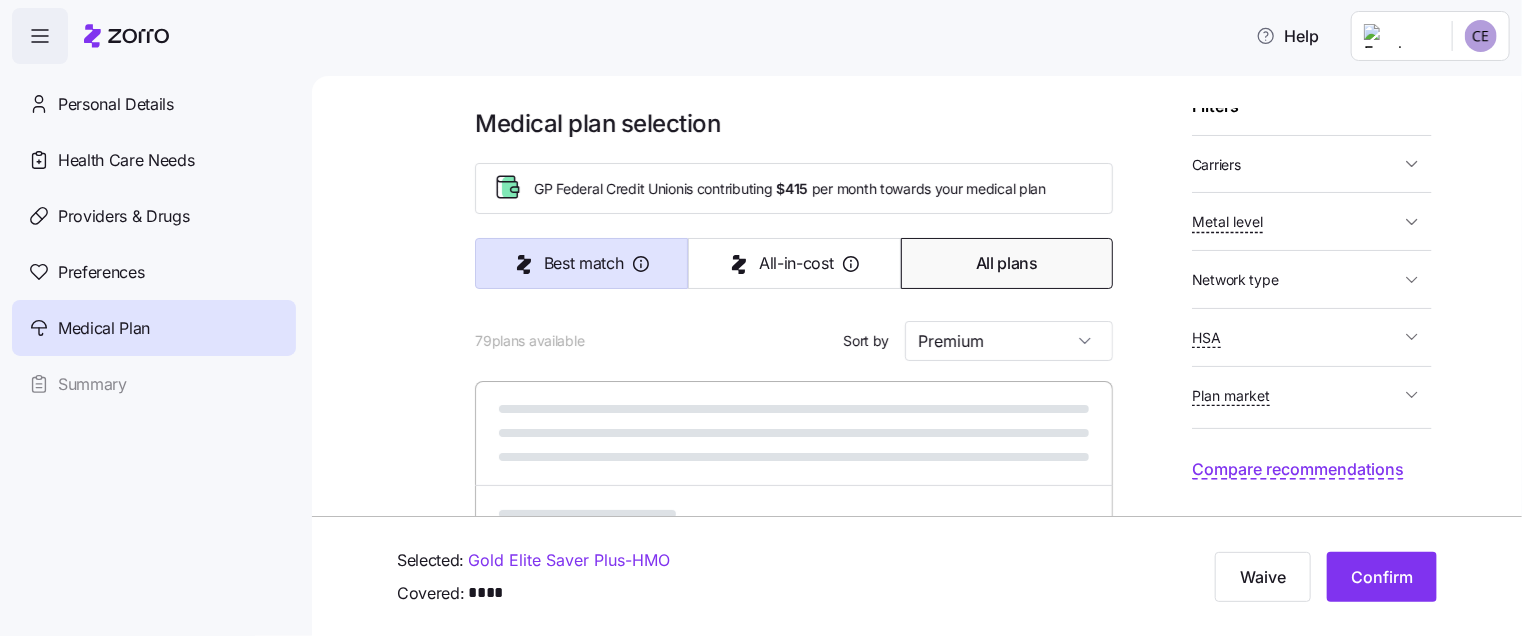 type on "Best match" 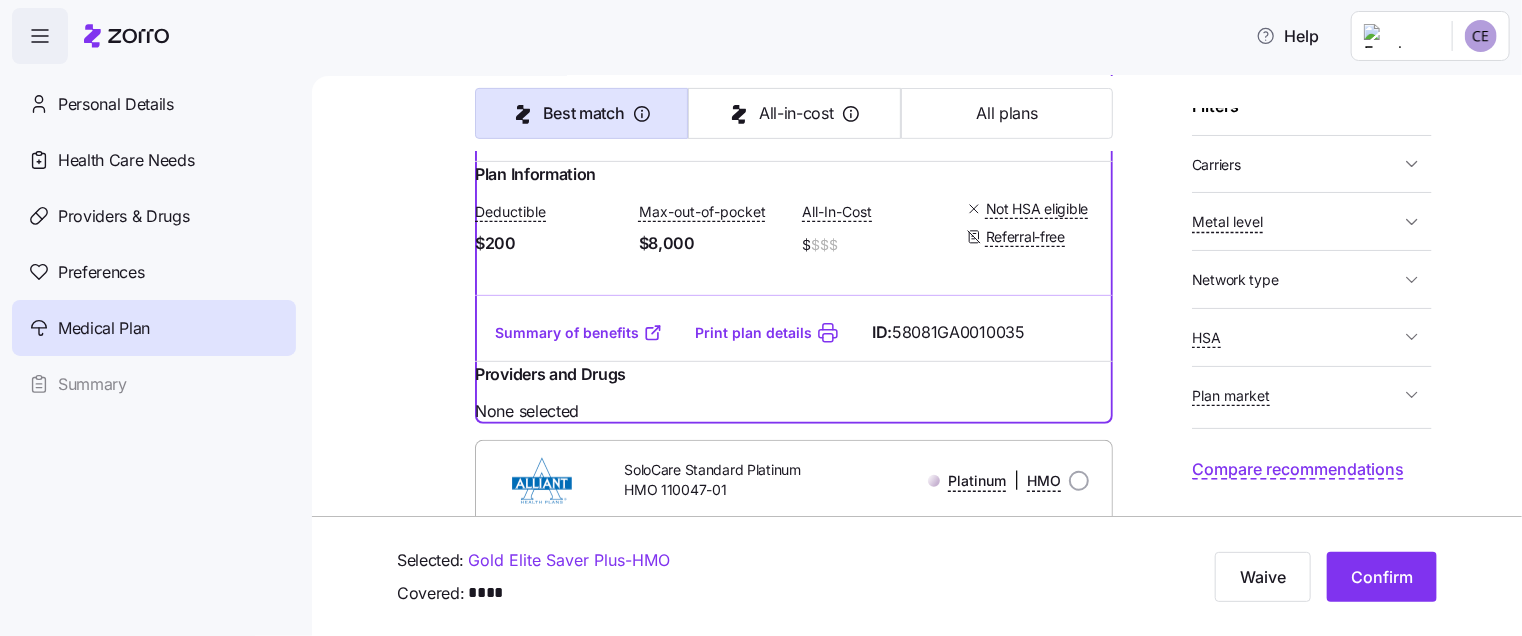 scroll, scrollTop: 406, scrollLeft: 0, axis: vertical 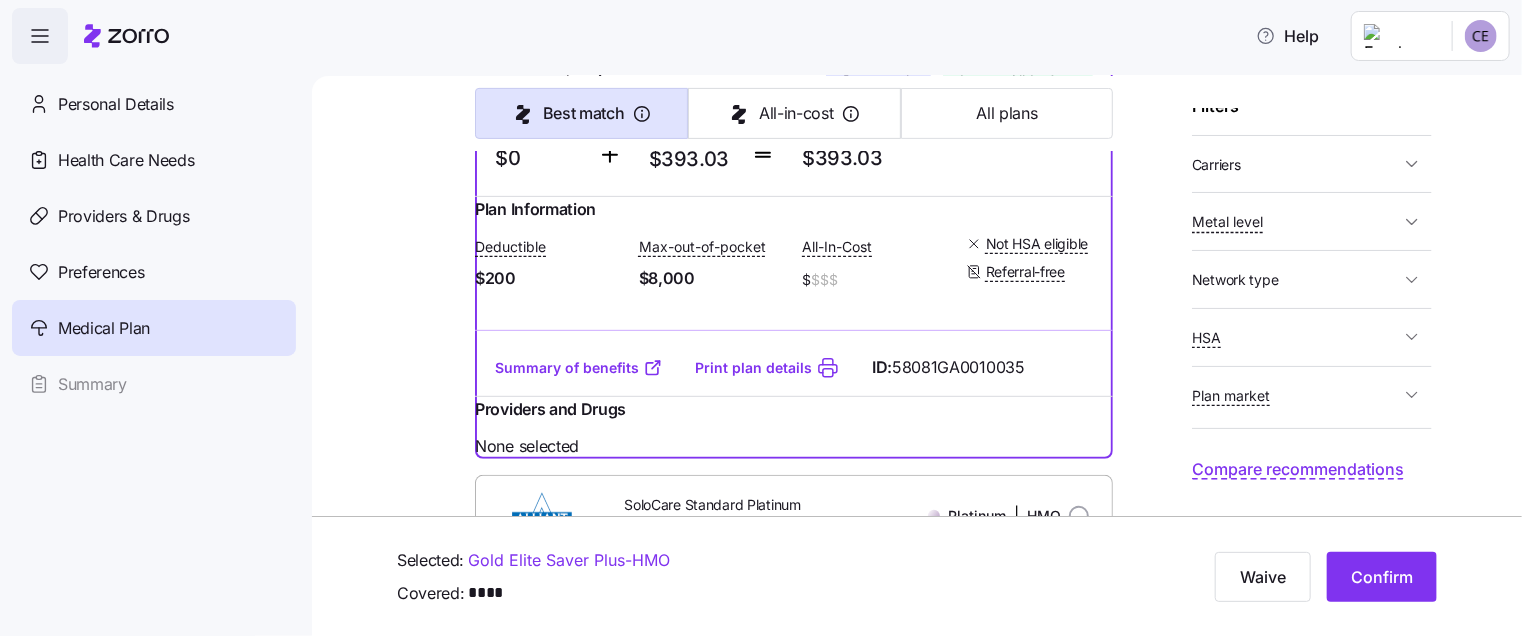 click on "Summary of benefits" at bounding box center (579, 368) 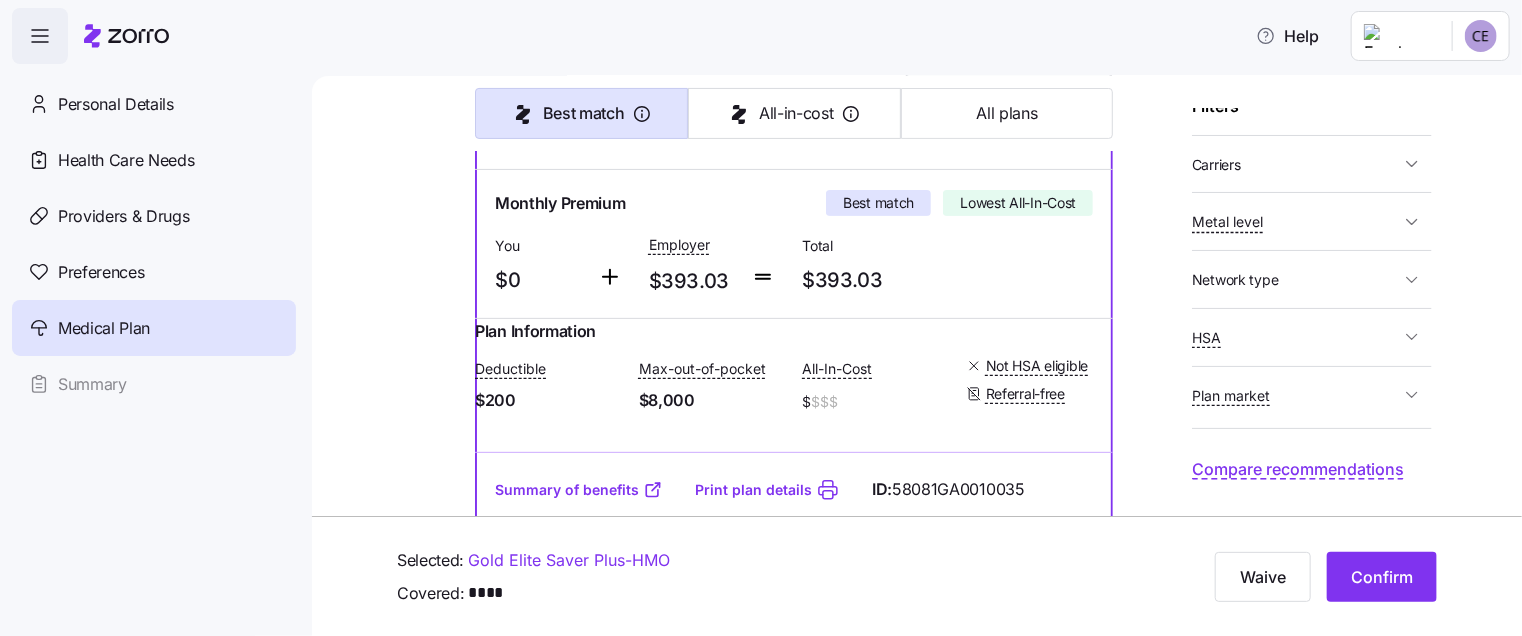 scroll, scrollTop: 306, scrollLeft: 0, axis: vertical 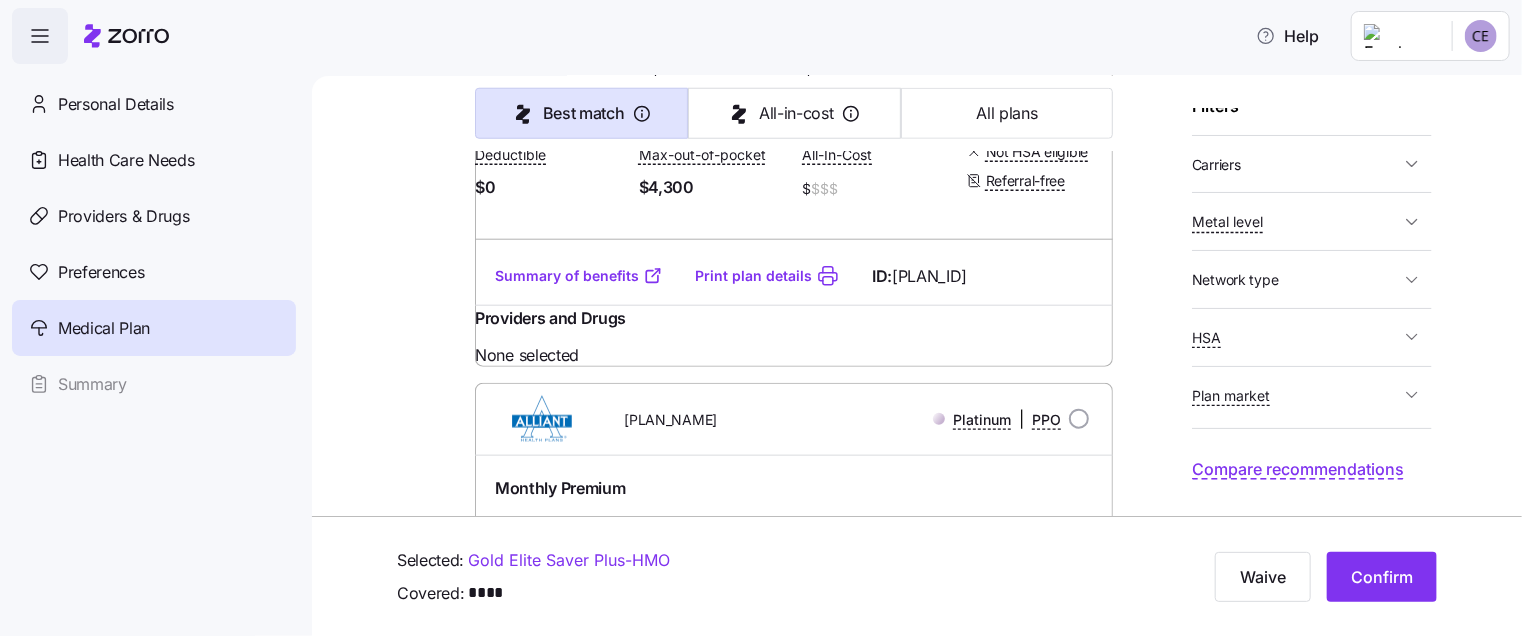 click on "Summary of benefits" at bounding box center (579, 276) 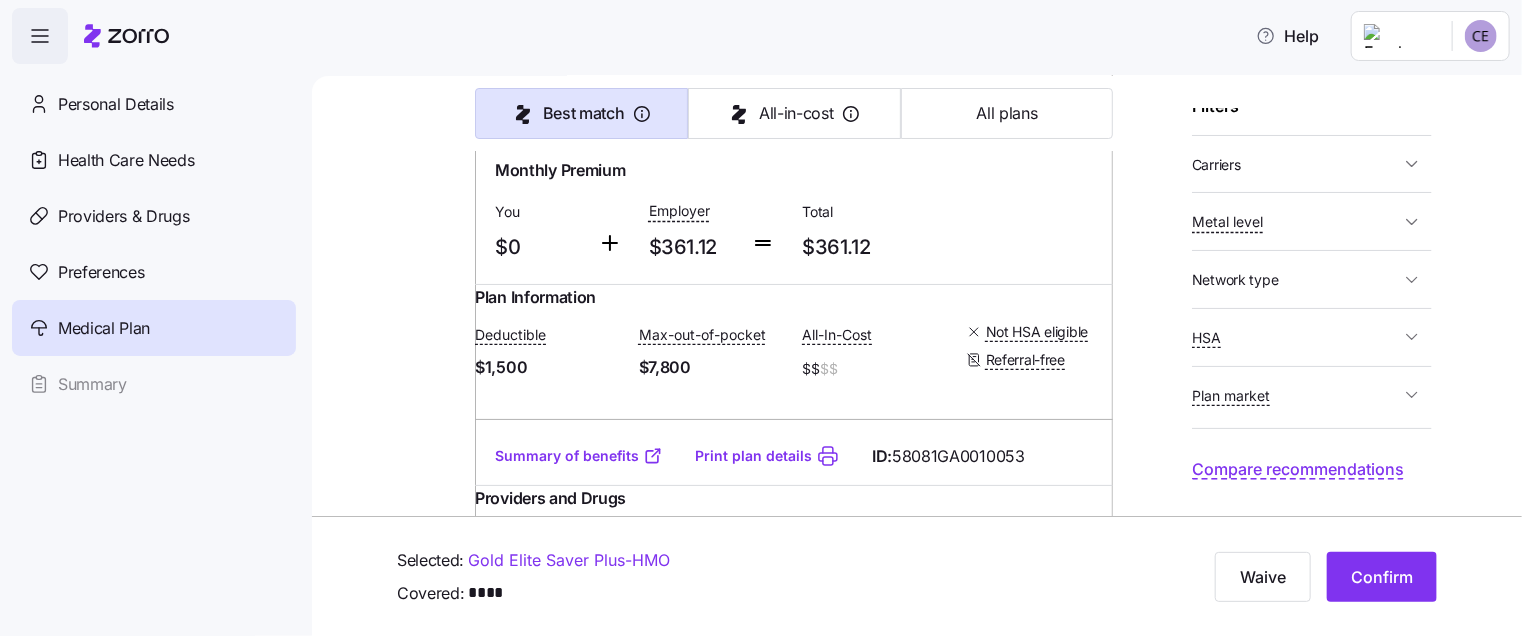 scroll, scrollTop: 3806, scrollLeft: 0, axis: vertical 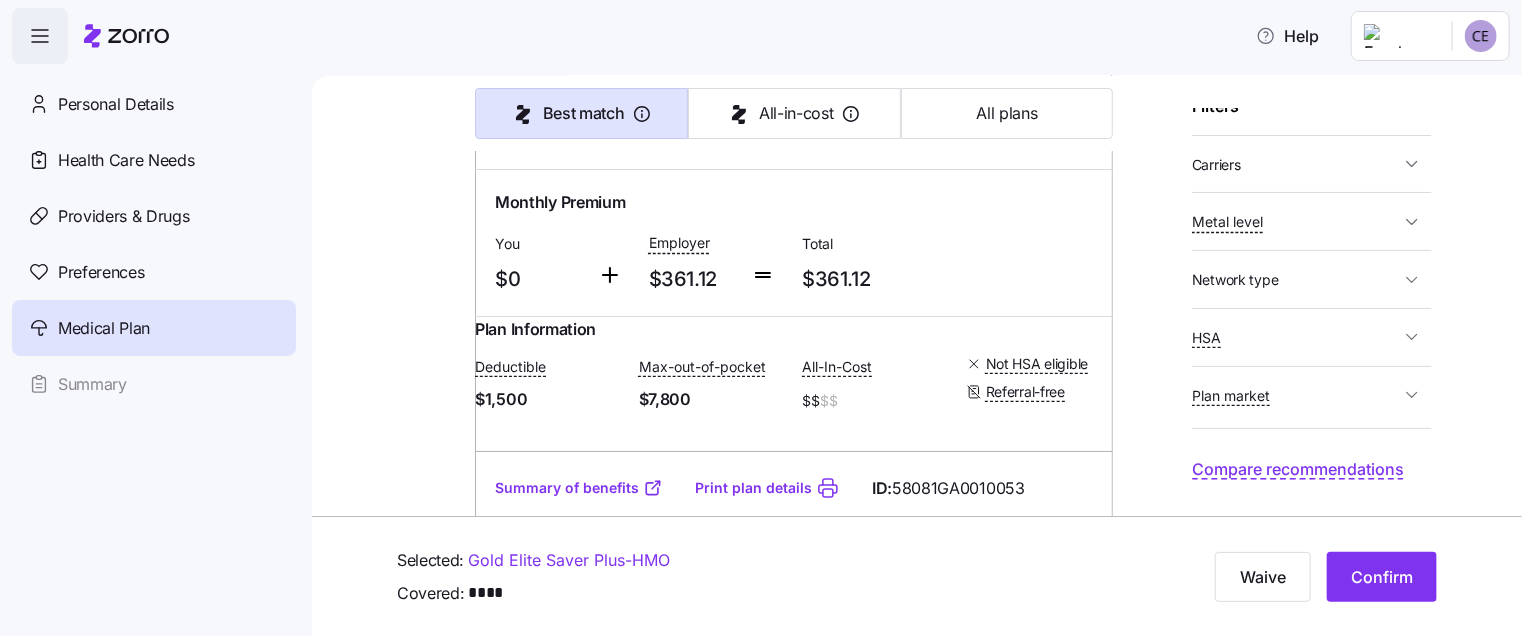 click on "Summary of benefits" at bounding box center (579, -11) 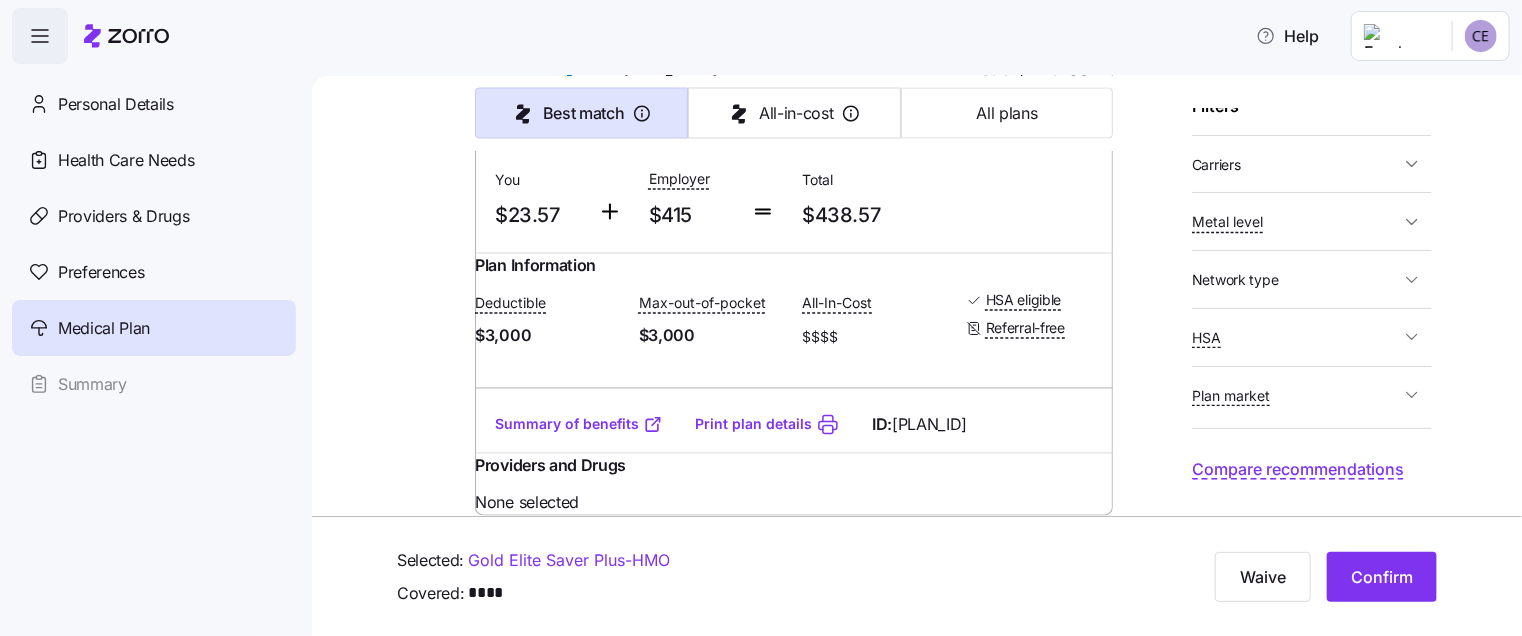 scroll, scrollTop: 43206, scrollLeft: 0, axis: vertical 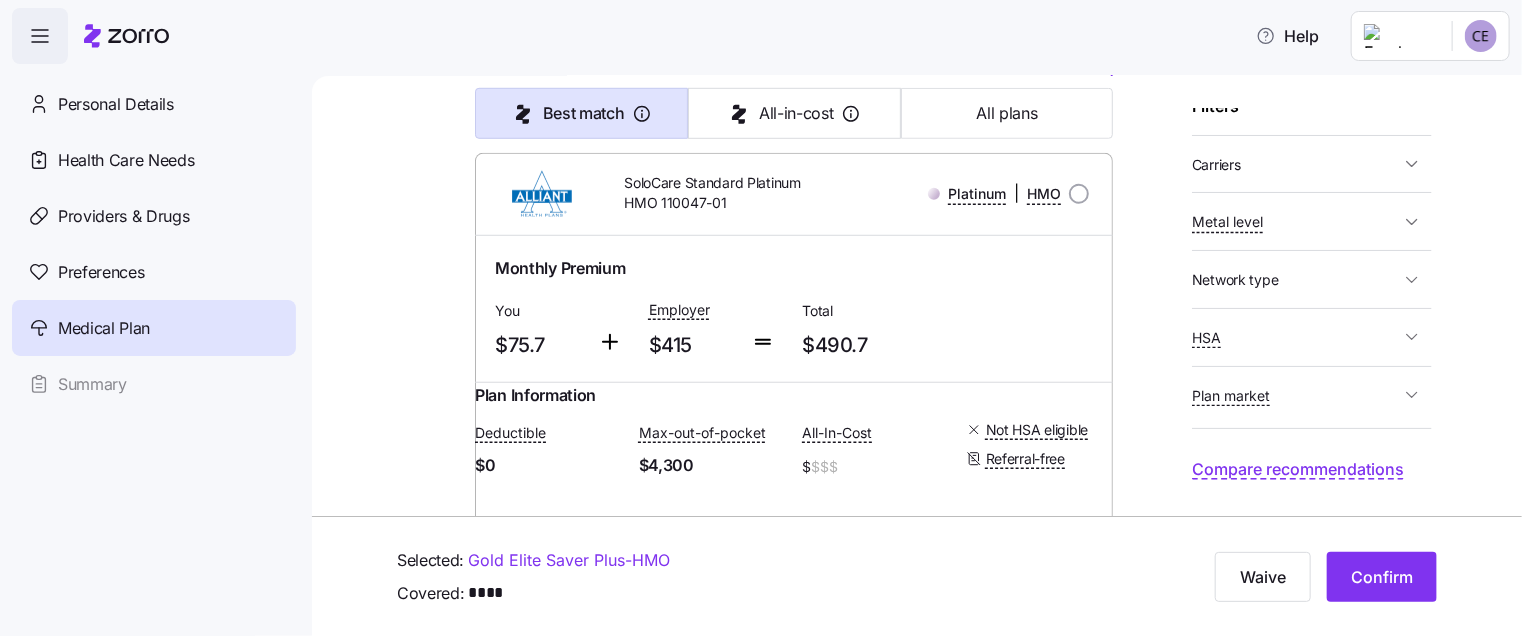 click at bounding box center (934, 194) 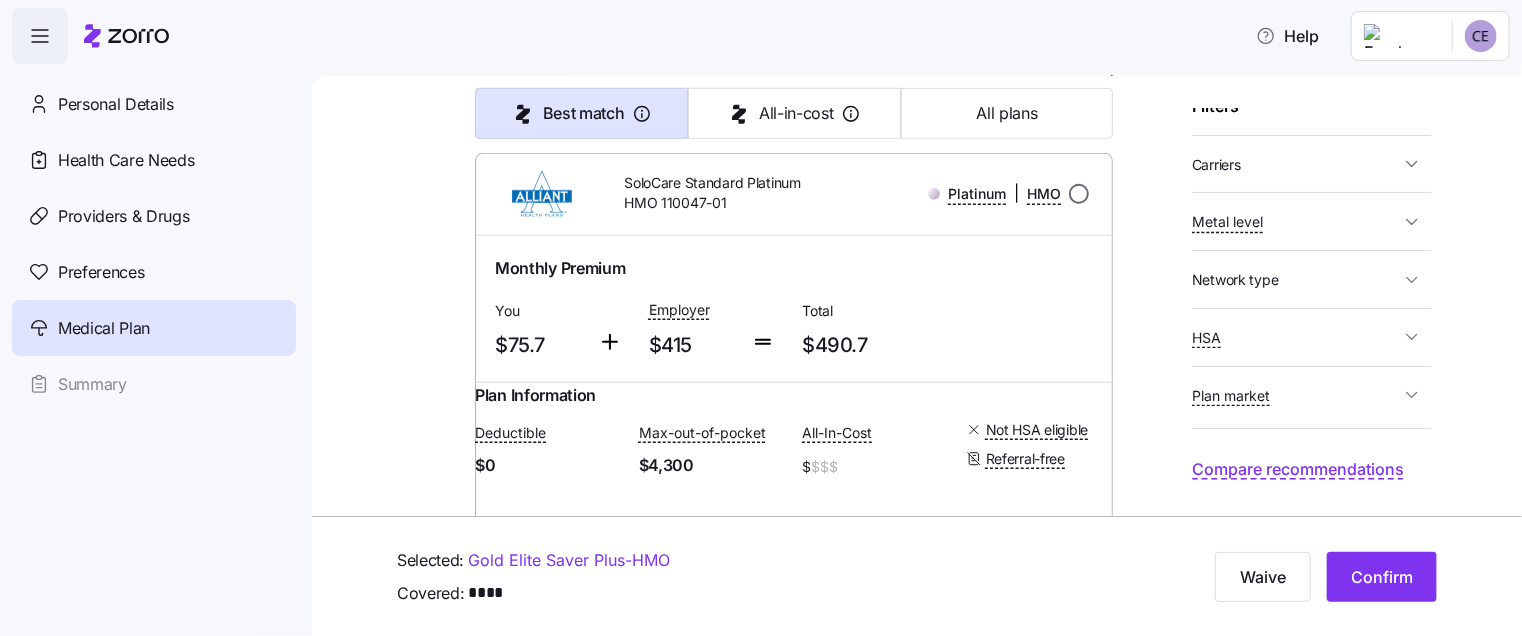 click at bounding box center [1079, 194] 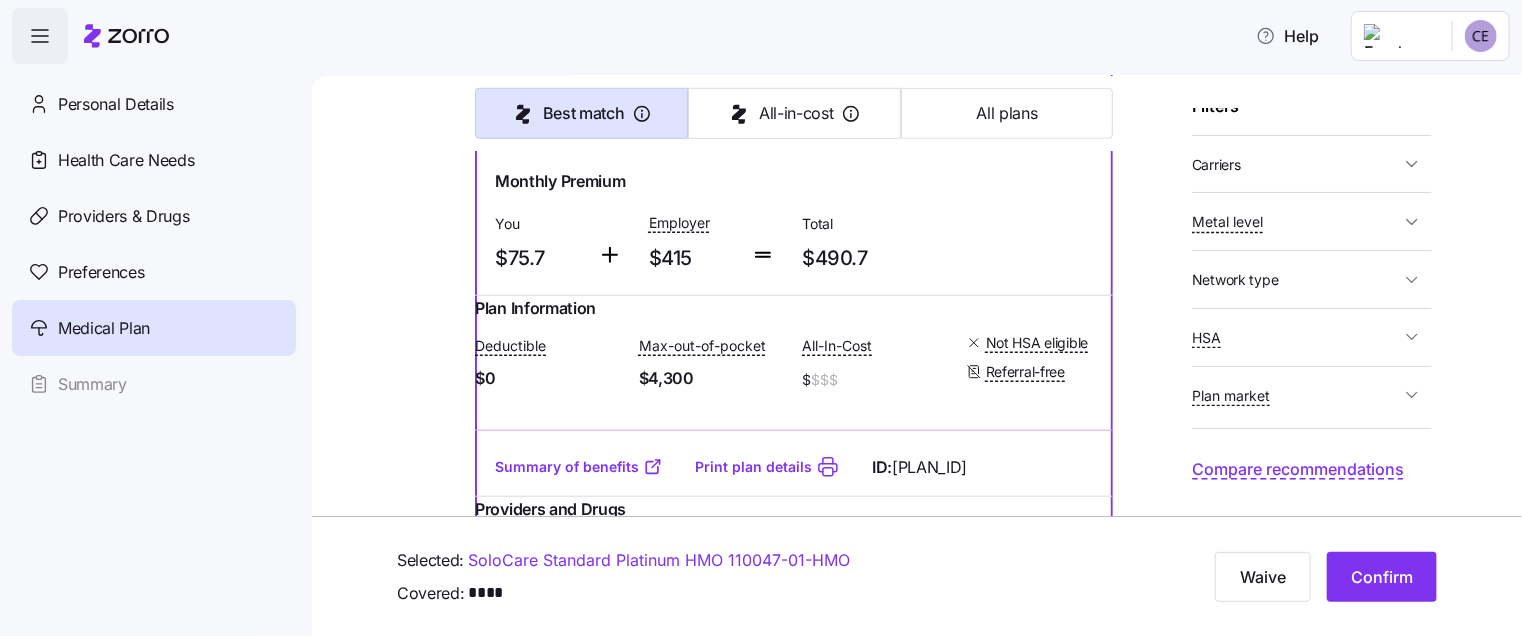 scroll, scrollTop: 828, scrollLeft: 0, axis: vertical 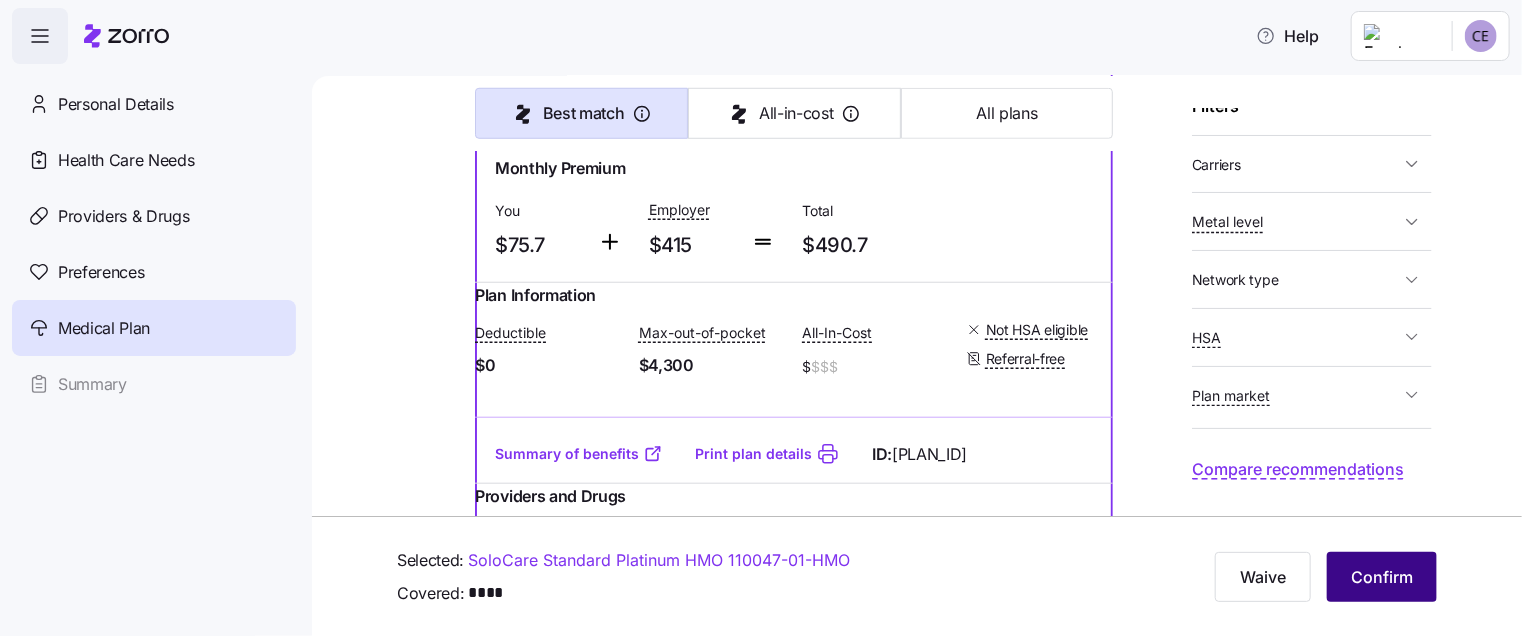 click on "Confirm" at bounding box center [1382, 577] 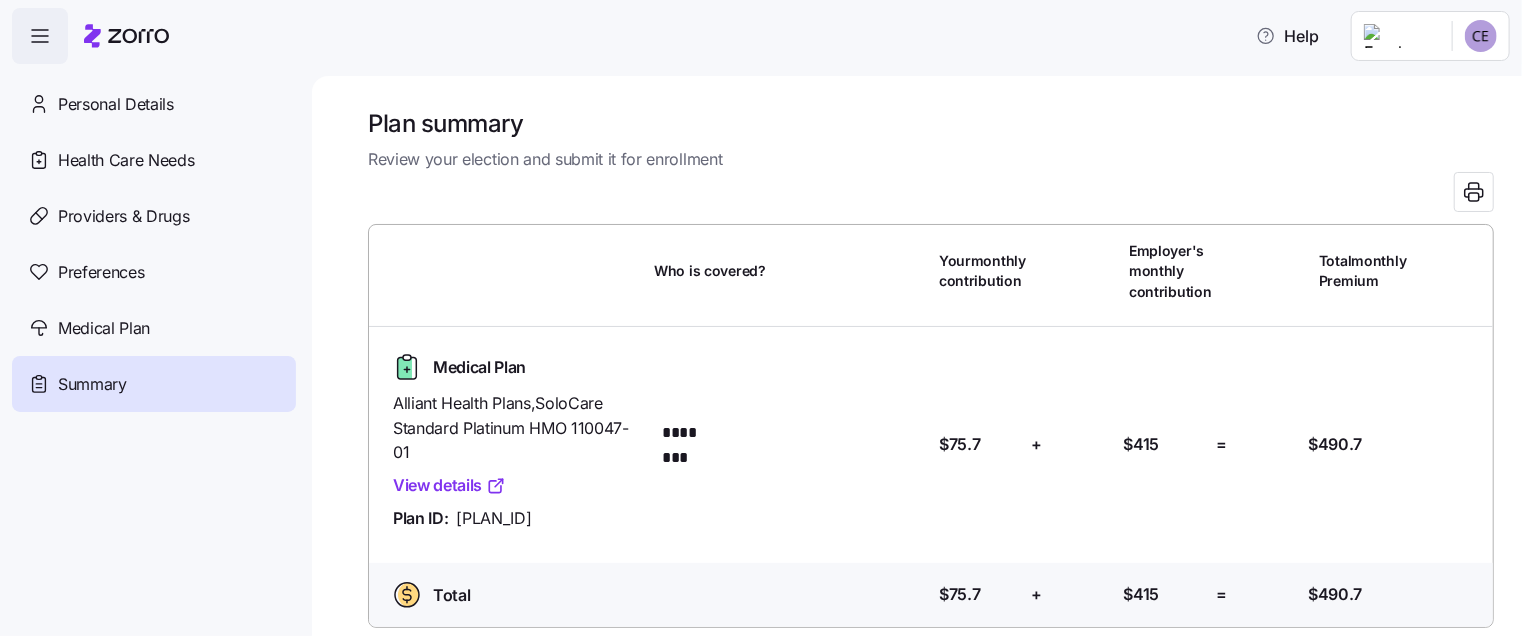click on "View details" at bounding box center [449, 485] 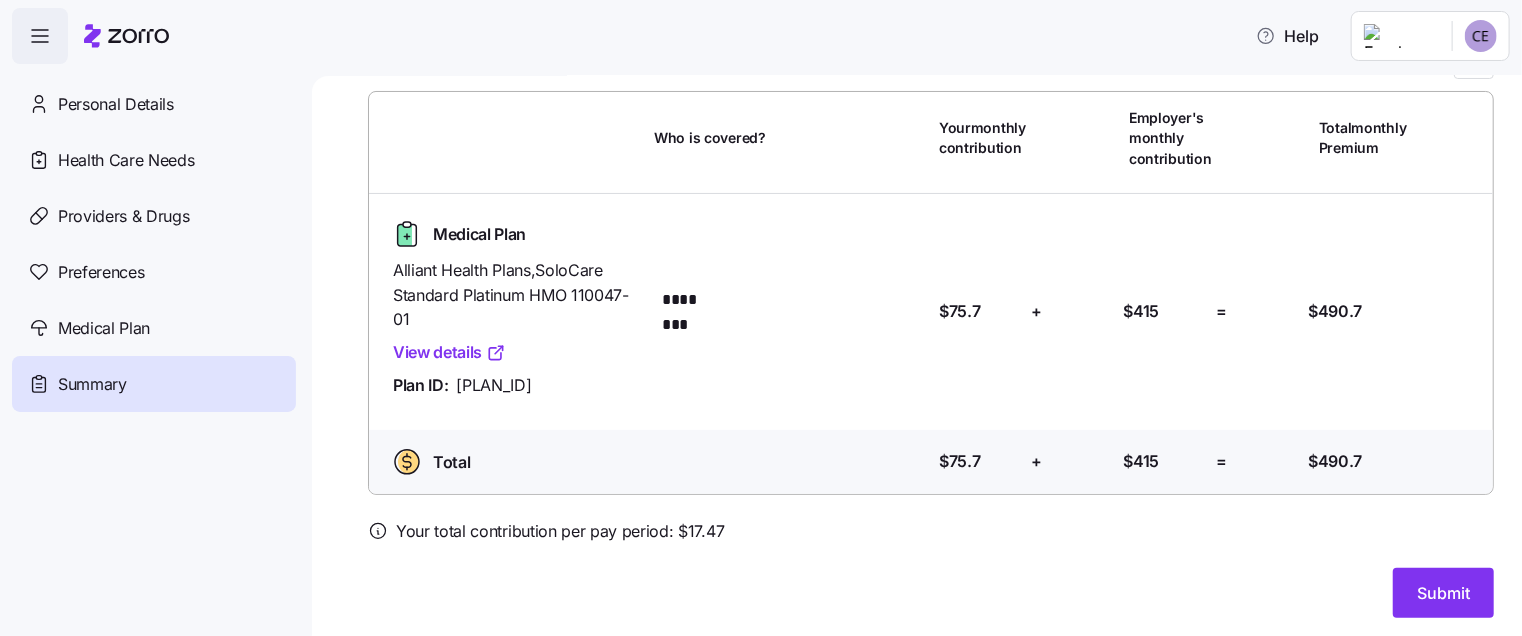 scroll, scrollTop: 138, scrollLeft: 0, axis: vertical 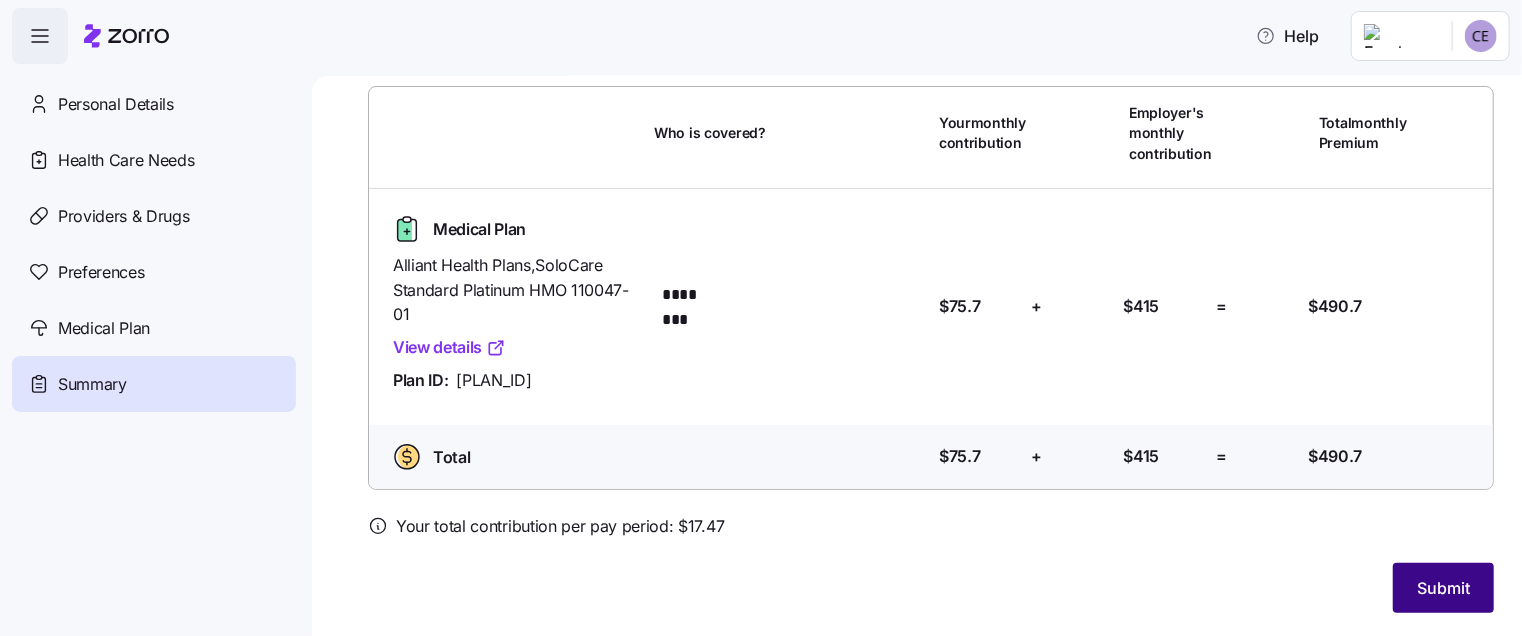 click on "Submit" at bounding box center (1443, 588) 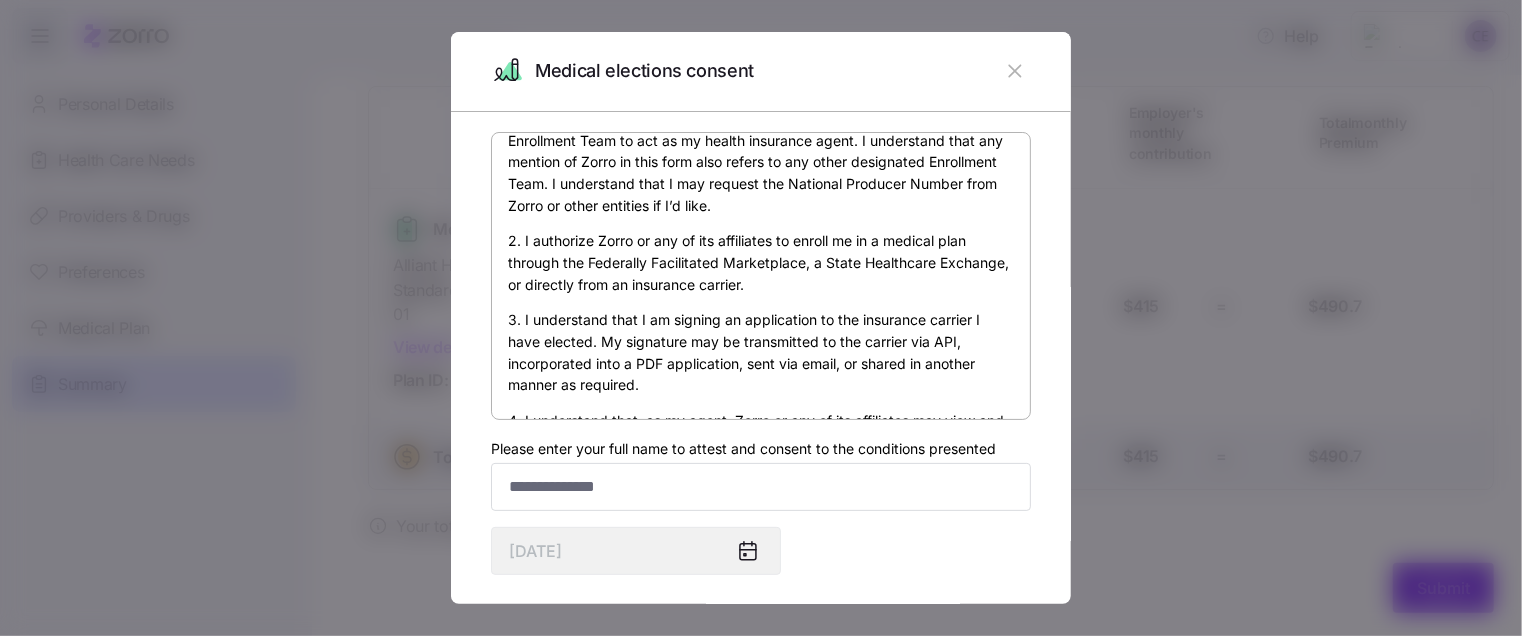 scroll, scrollTop: 200, scrollLeft: 0, axis: vertical 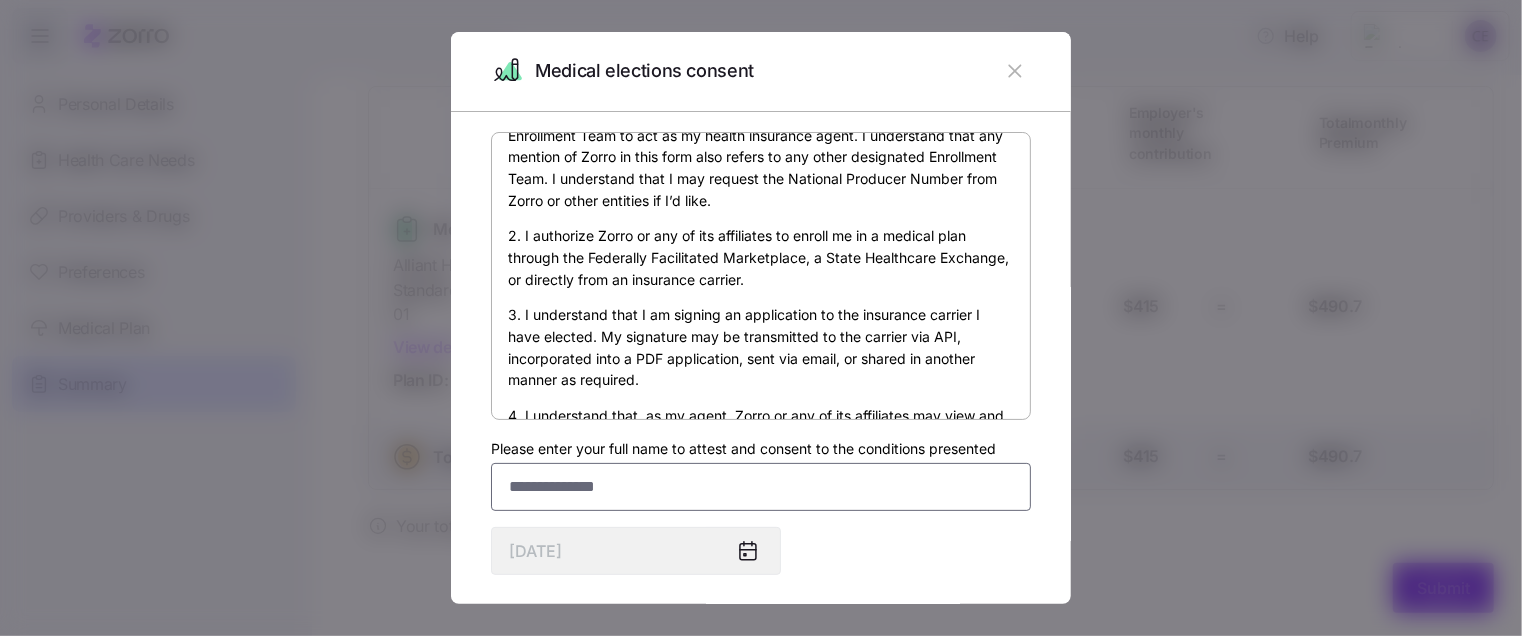 click on "Please enter your full name to attest and consent to the conditions presented" at bounding box center [761, 487] 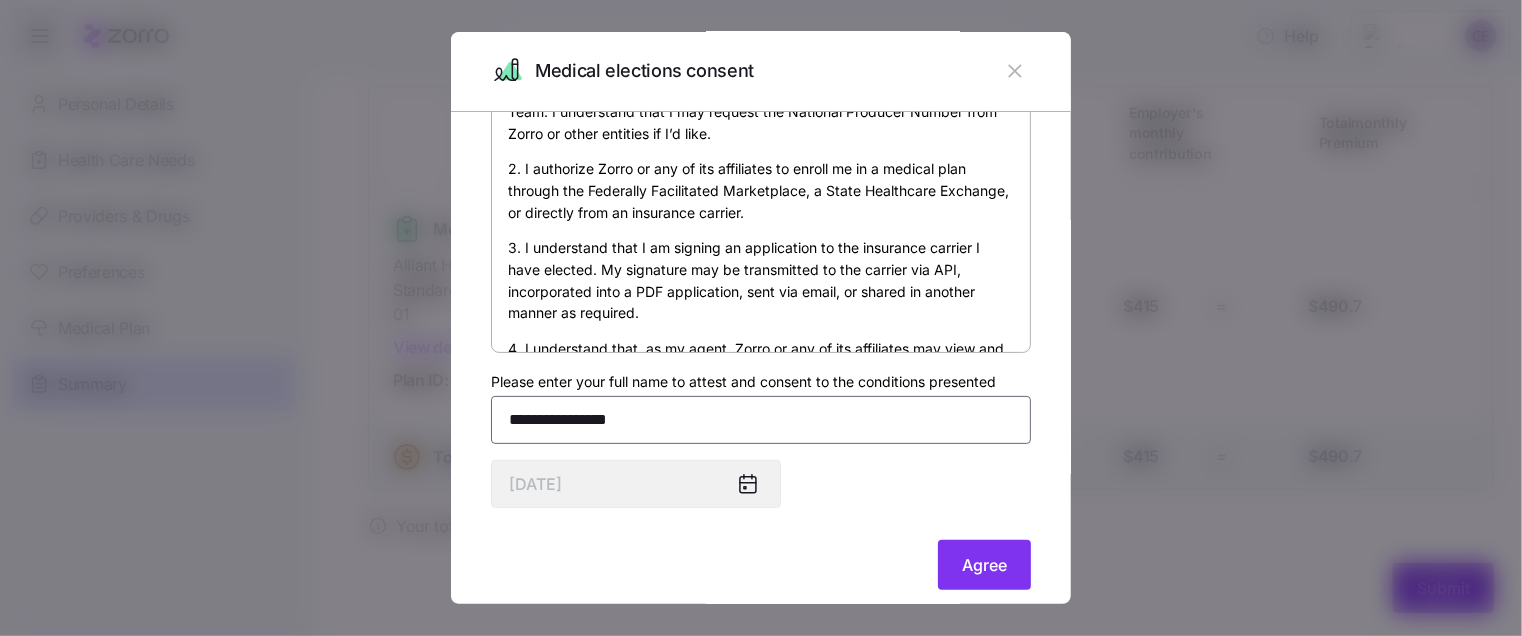 scroll, scrollTop: 96, scrollLeft: 0, axis: vertical 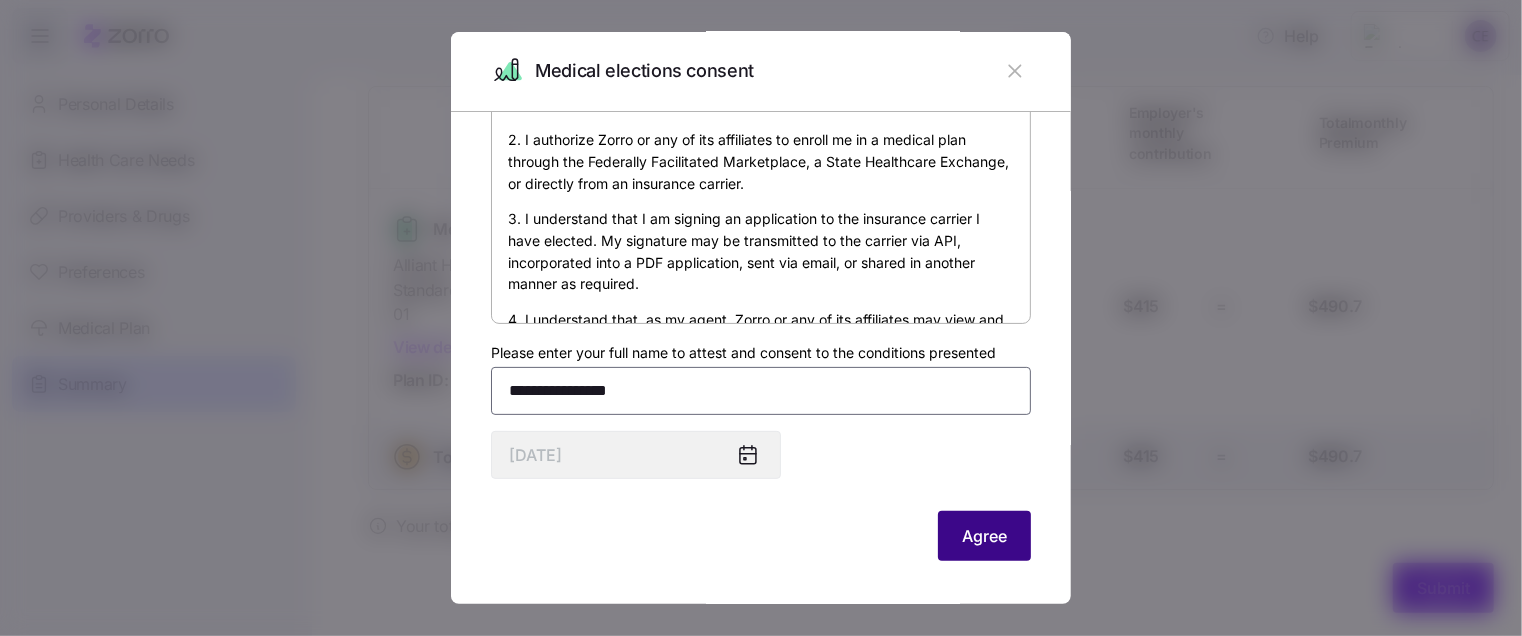 type on "**********" 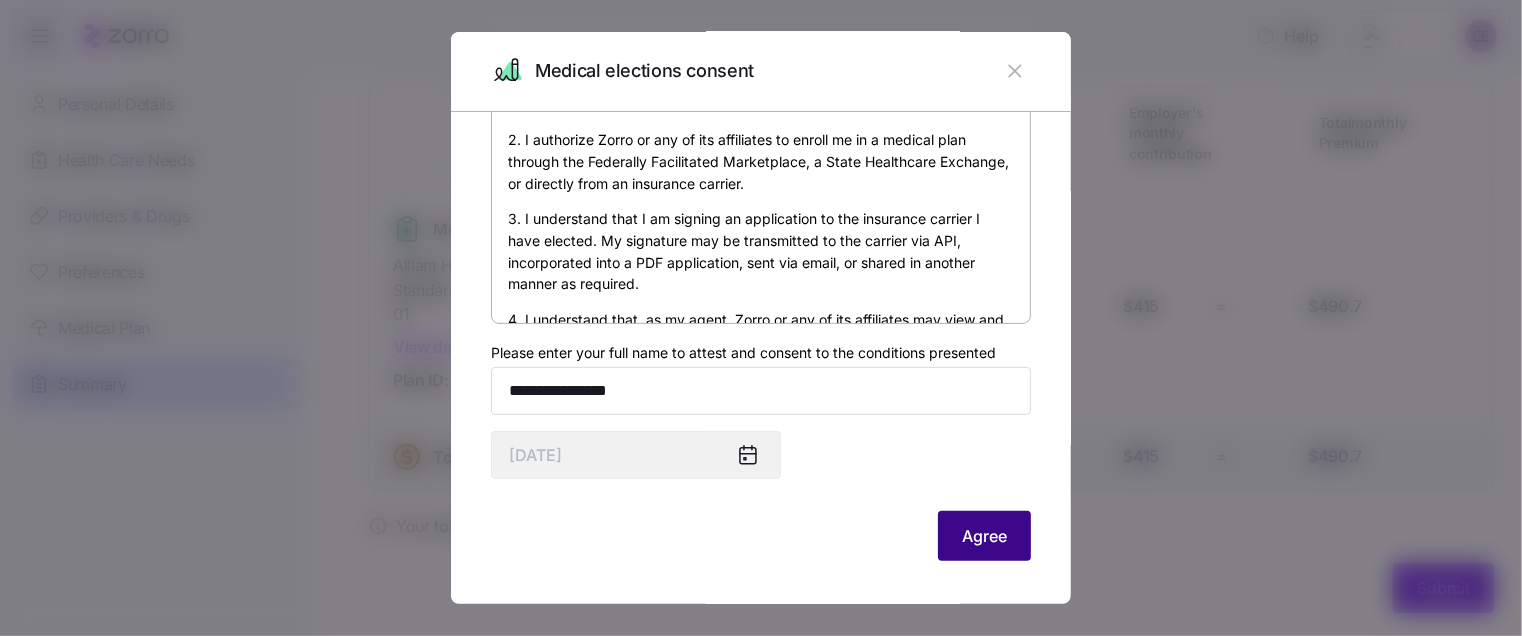 click on "Agree" at bounding box center [984, 536] 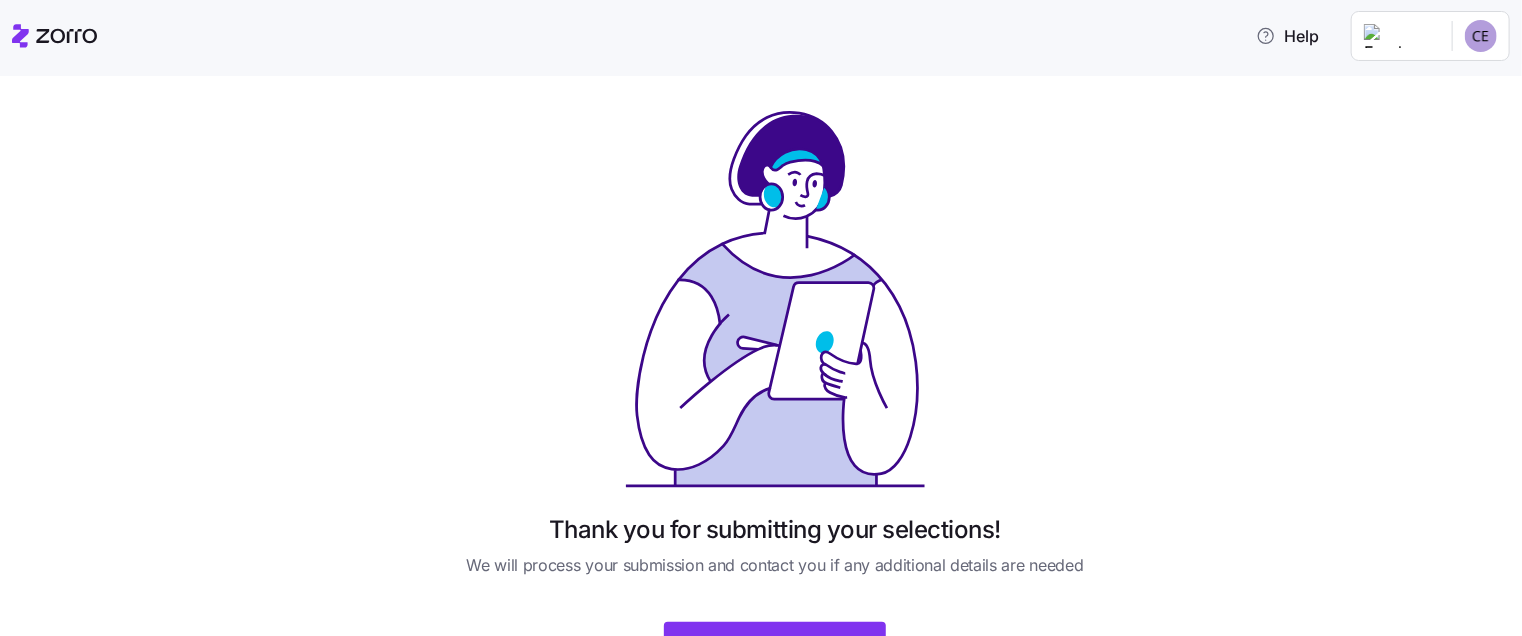 scroll, scrollTop: 108, scrollLeft: 0, axis: vertical 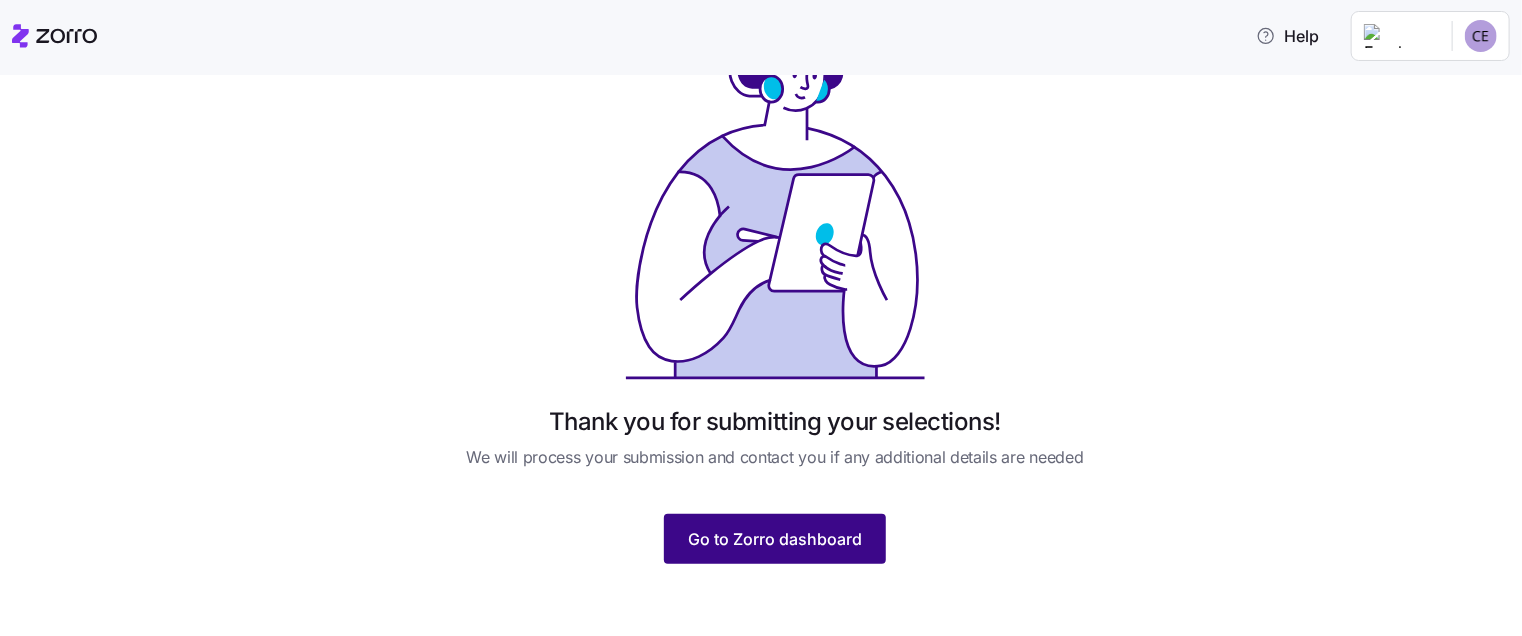 click on "Go to Zorro dashboard" at bounding box center (775, 539) 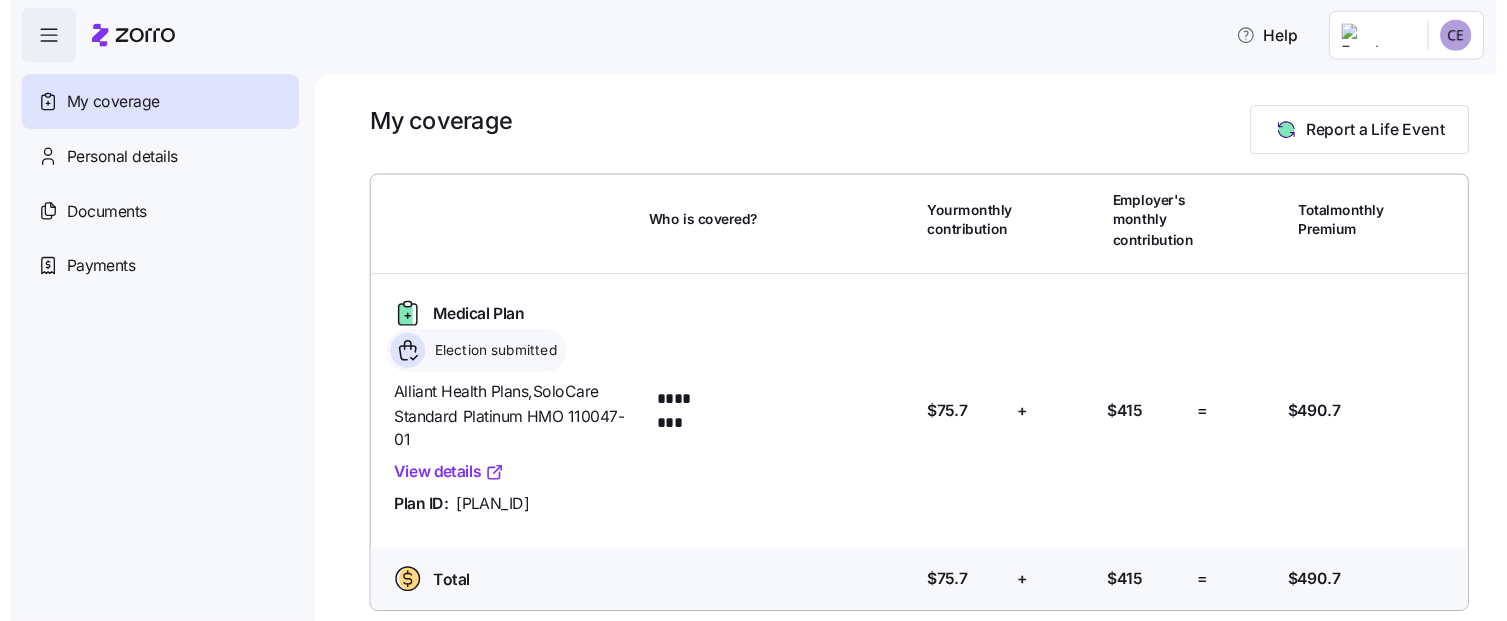 scroll, scrollTop: 13, scrollLeft: 0, axis: vertical 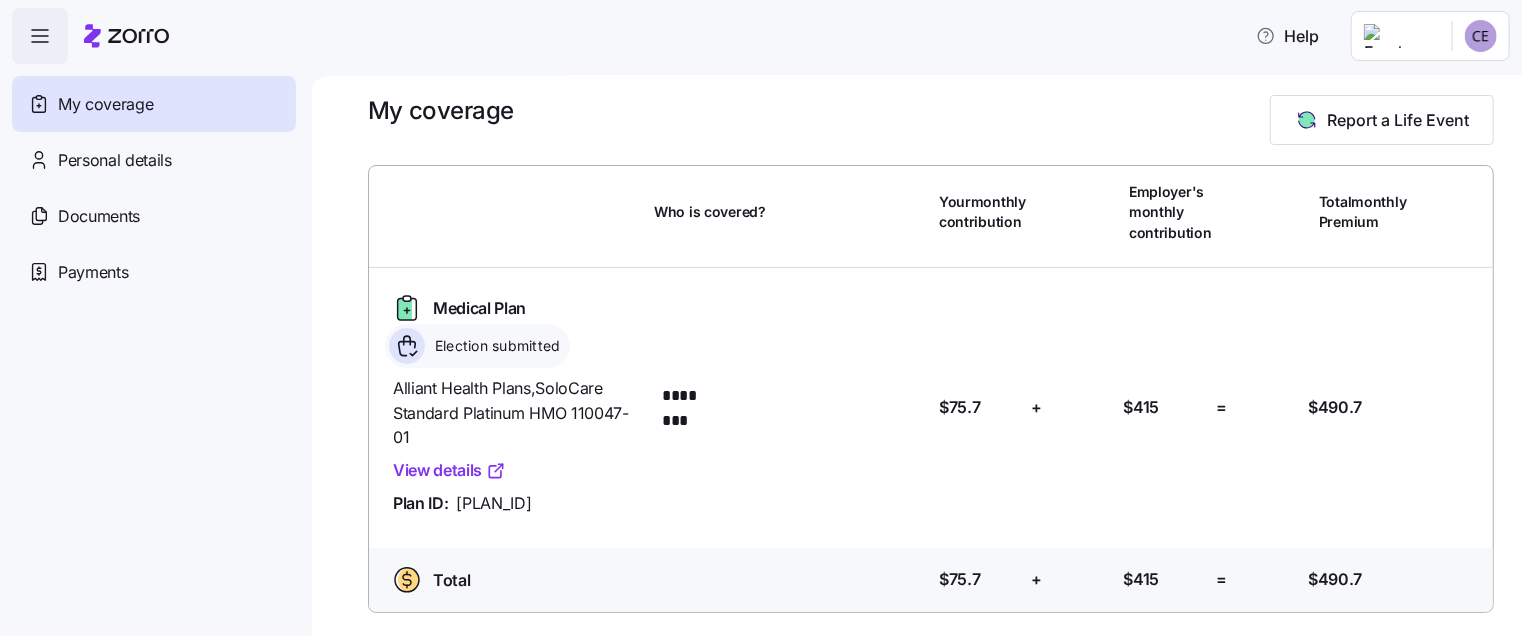 click on "View details" at bounding box center (449, 470) 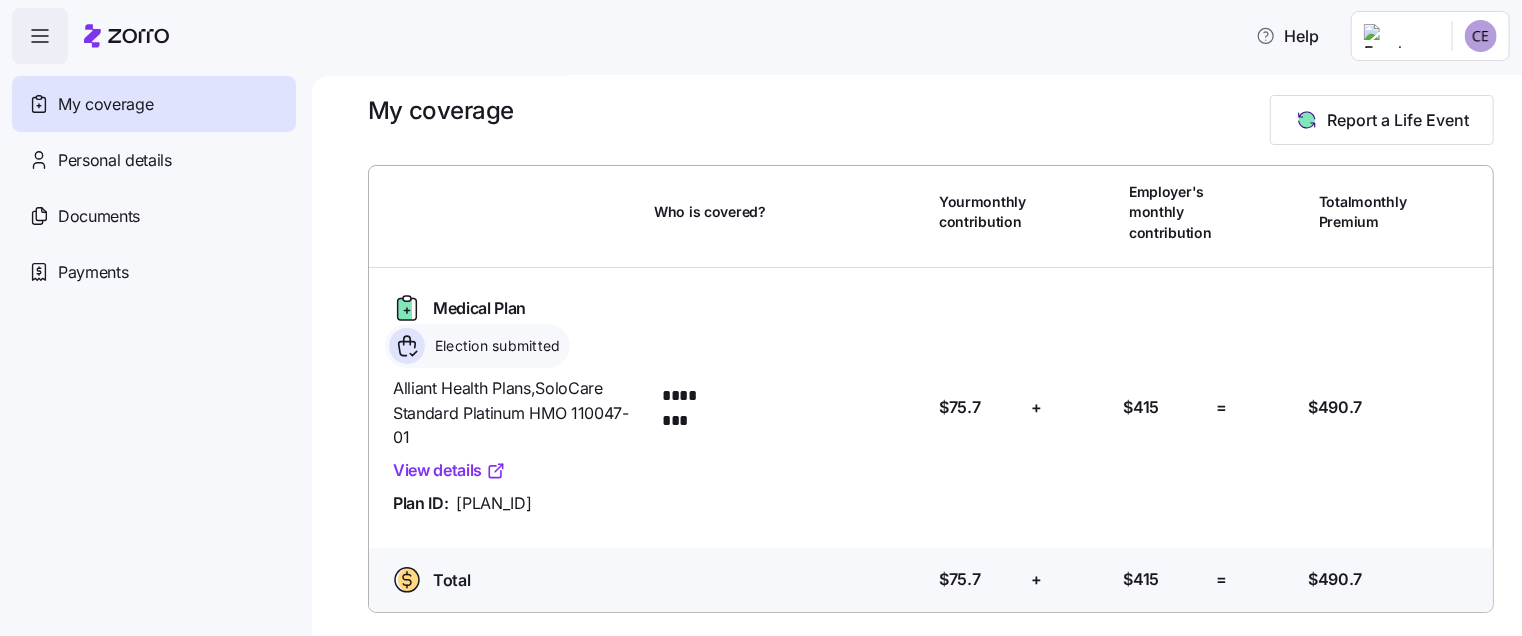 click 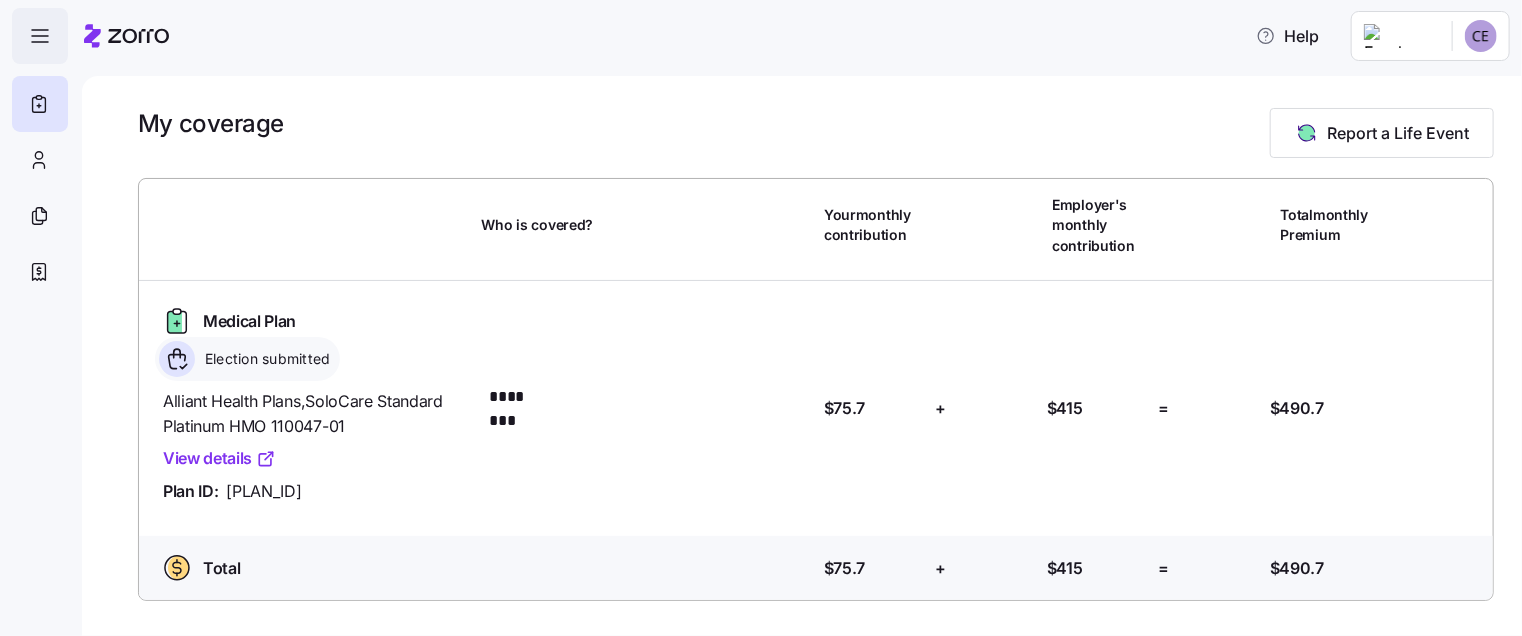 scroll, scrollTop: 0, scrollLeft: 0, axis: both 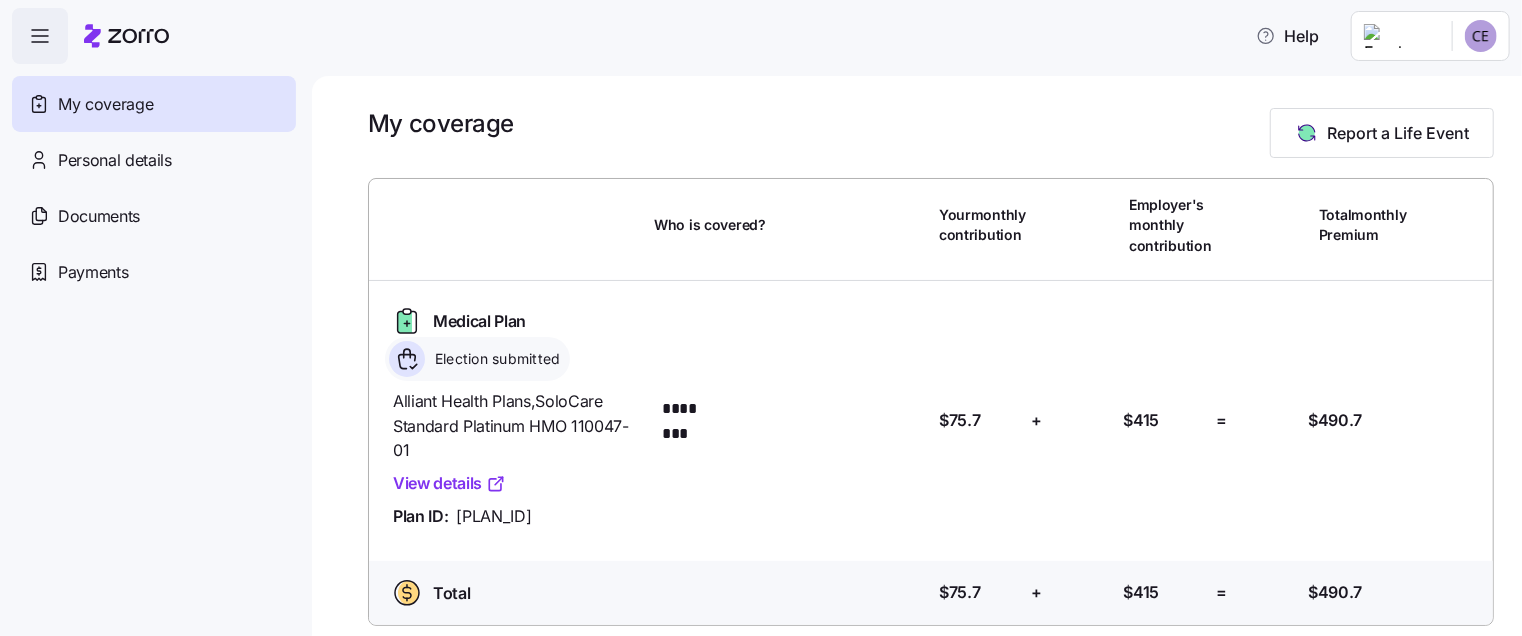 click 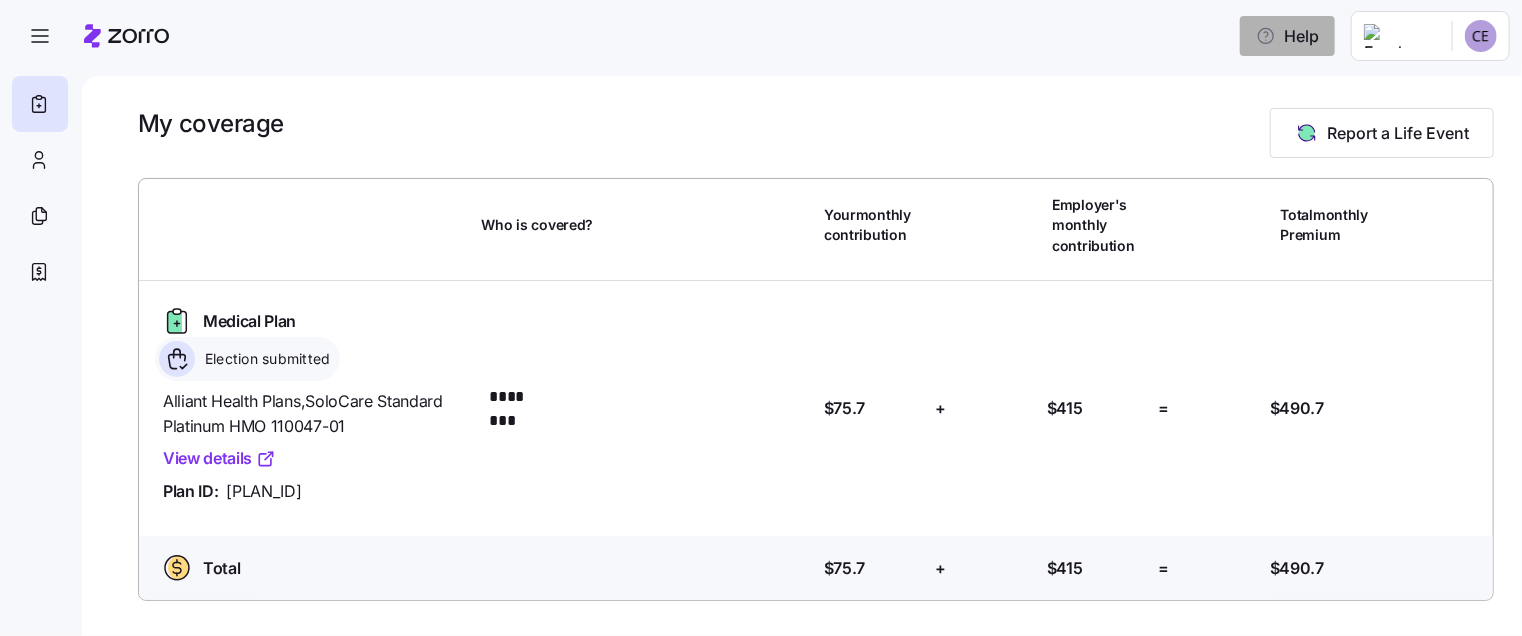 click on "Help" at bounding box center [1287, 36] 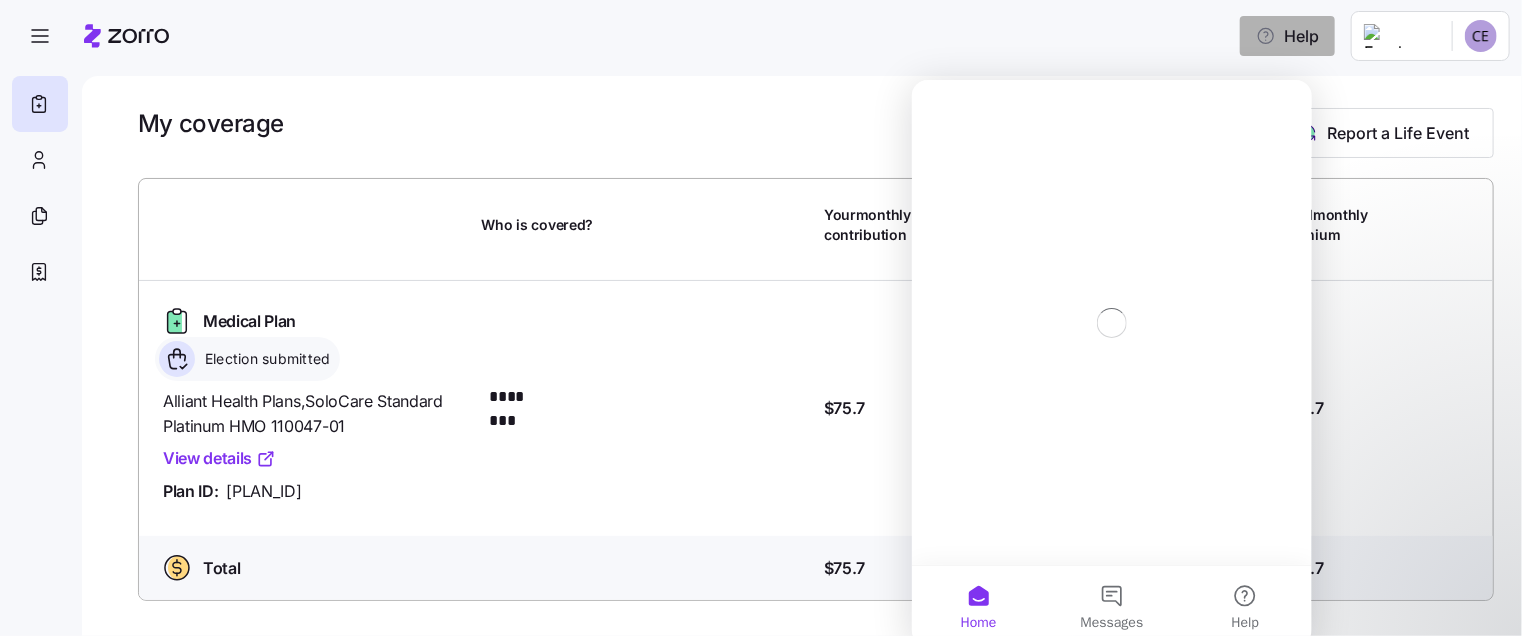 scroll, scrollTop: 0, scrollLeft: 0, axis: both 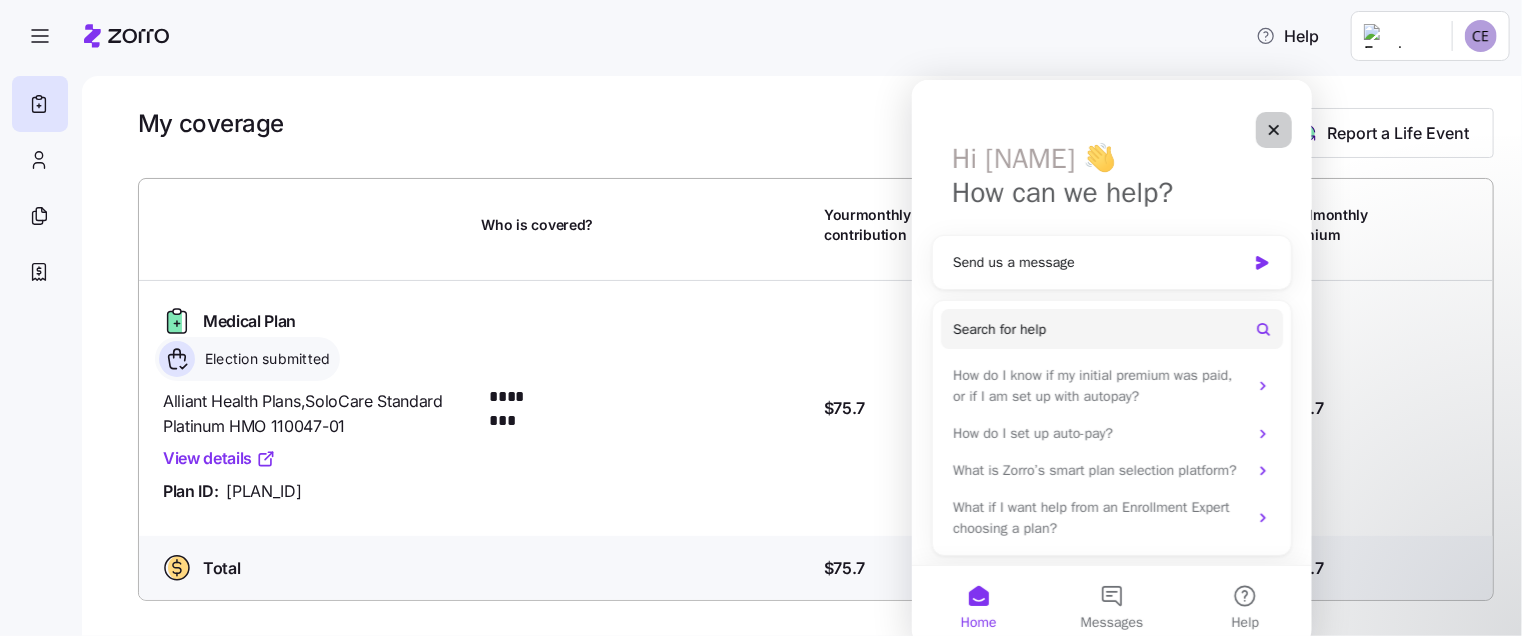 click at bounding box center (1273, 129) 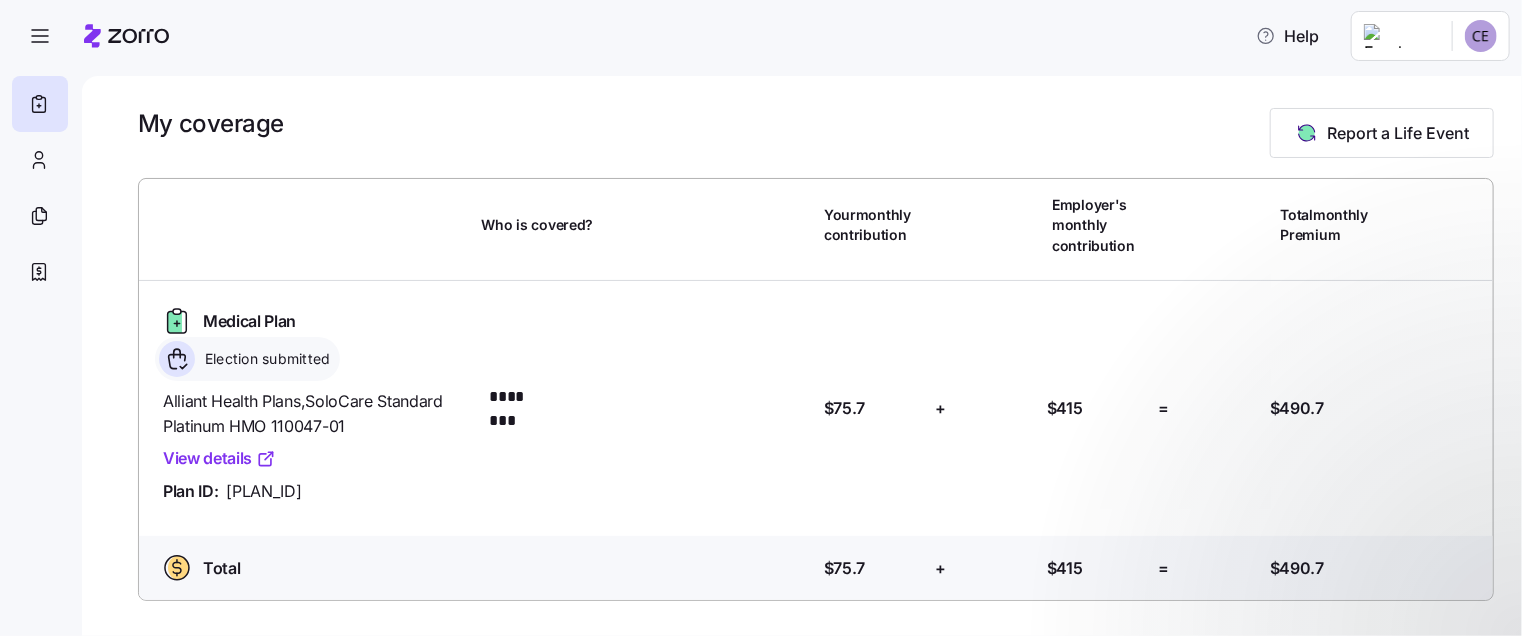 scroll, scrollTop: 0, scrollLeft: 0, axis: both 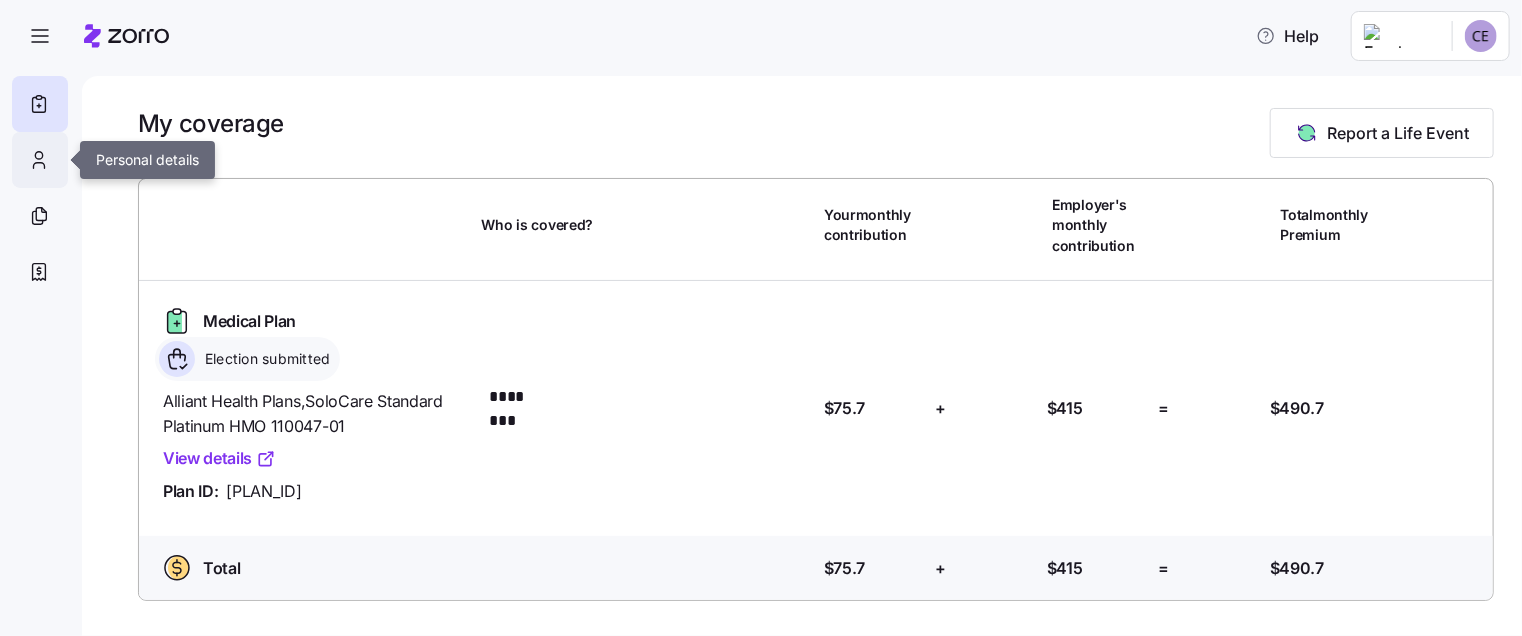 click 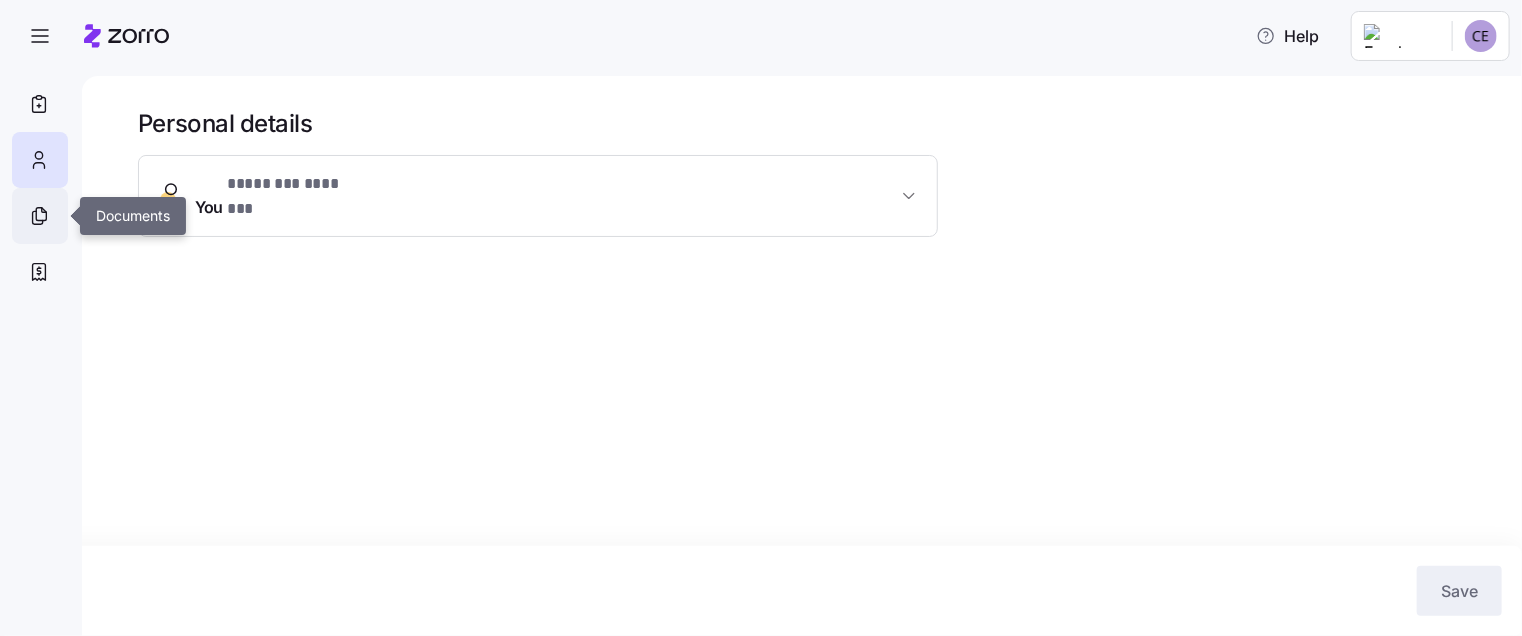 click at bounding box center [40, 216] 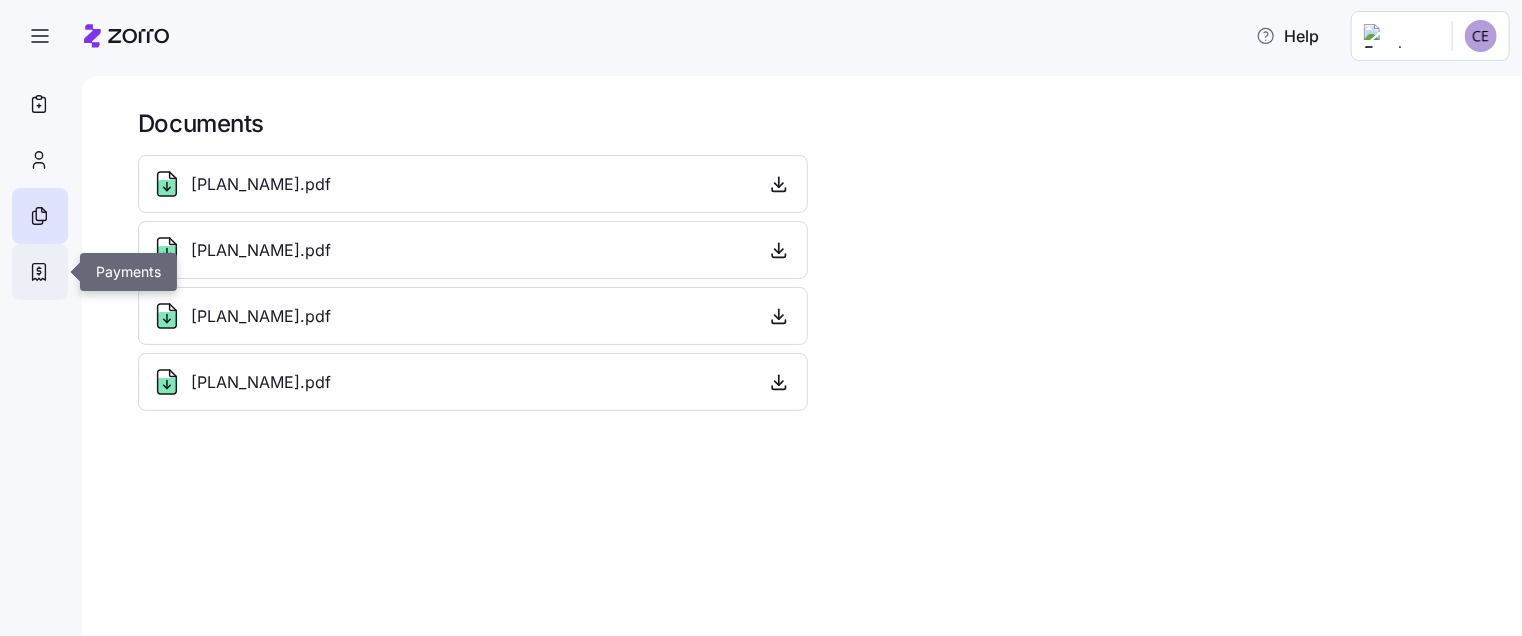 click at bounding box center [40, 272] 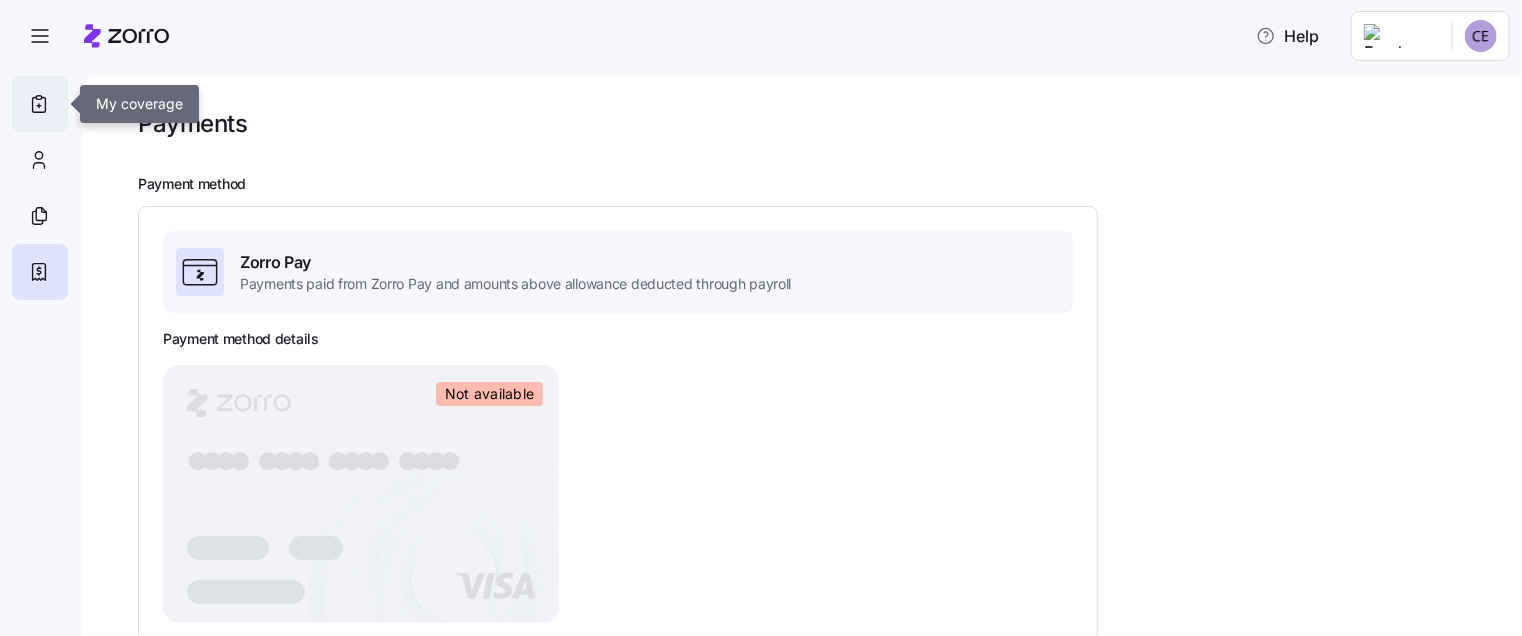 click 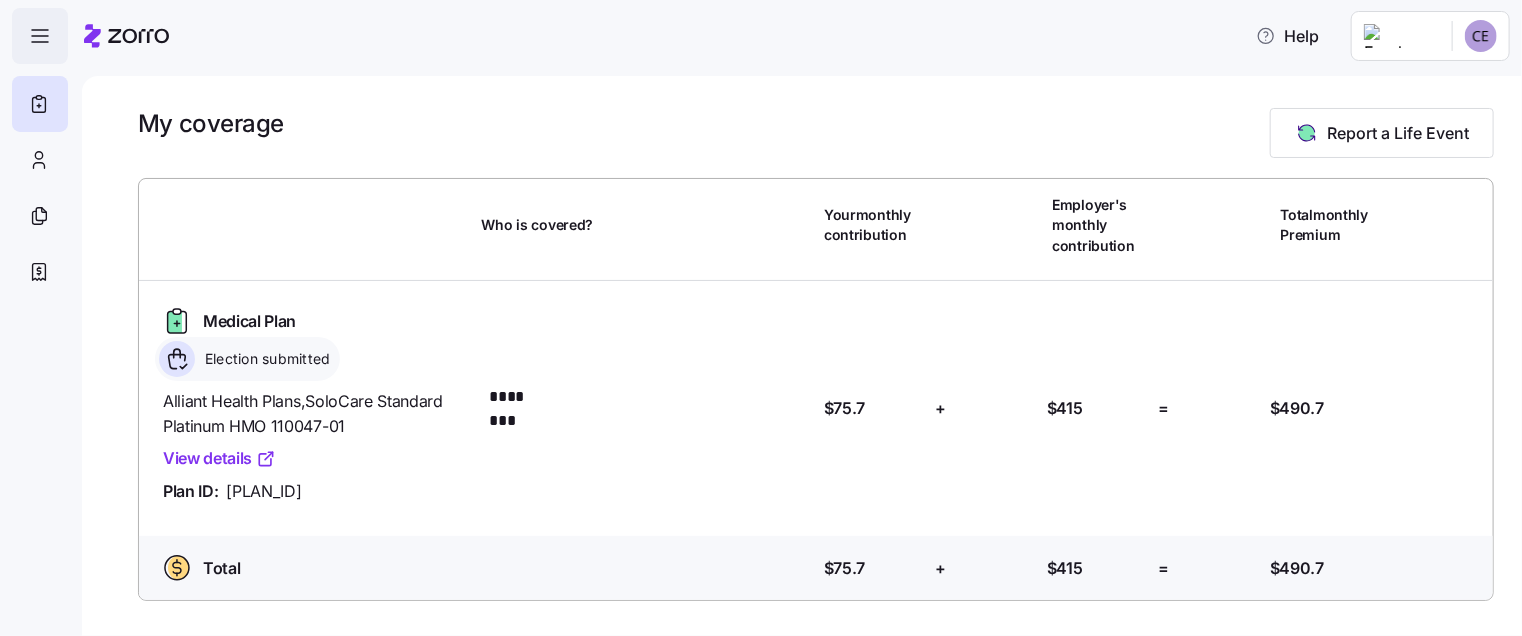 click at bounding box center (40, 36) 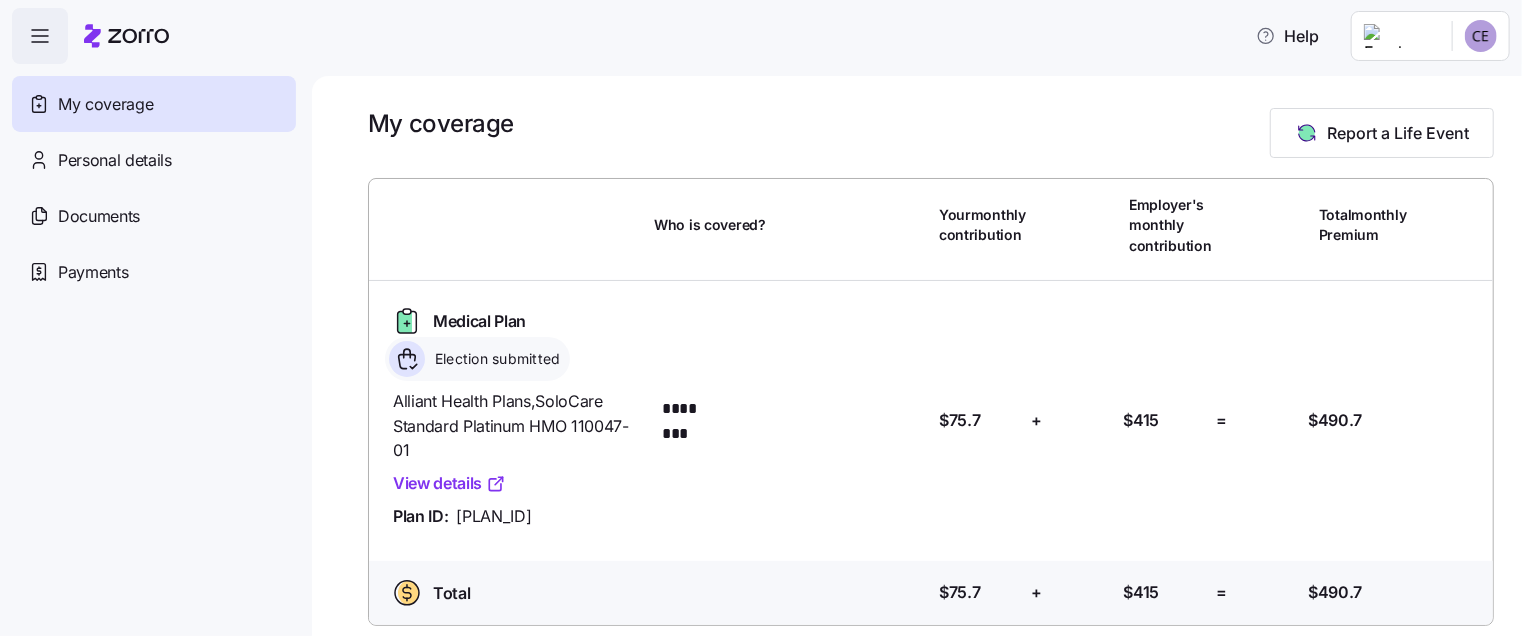 scroll, scrollTop: 13, scrollLeft: 0, axis: vertical 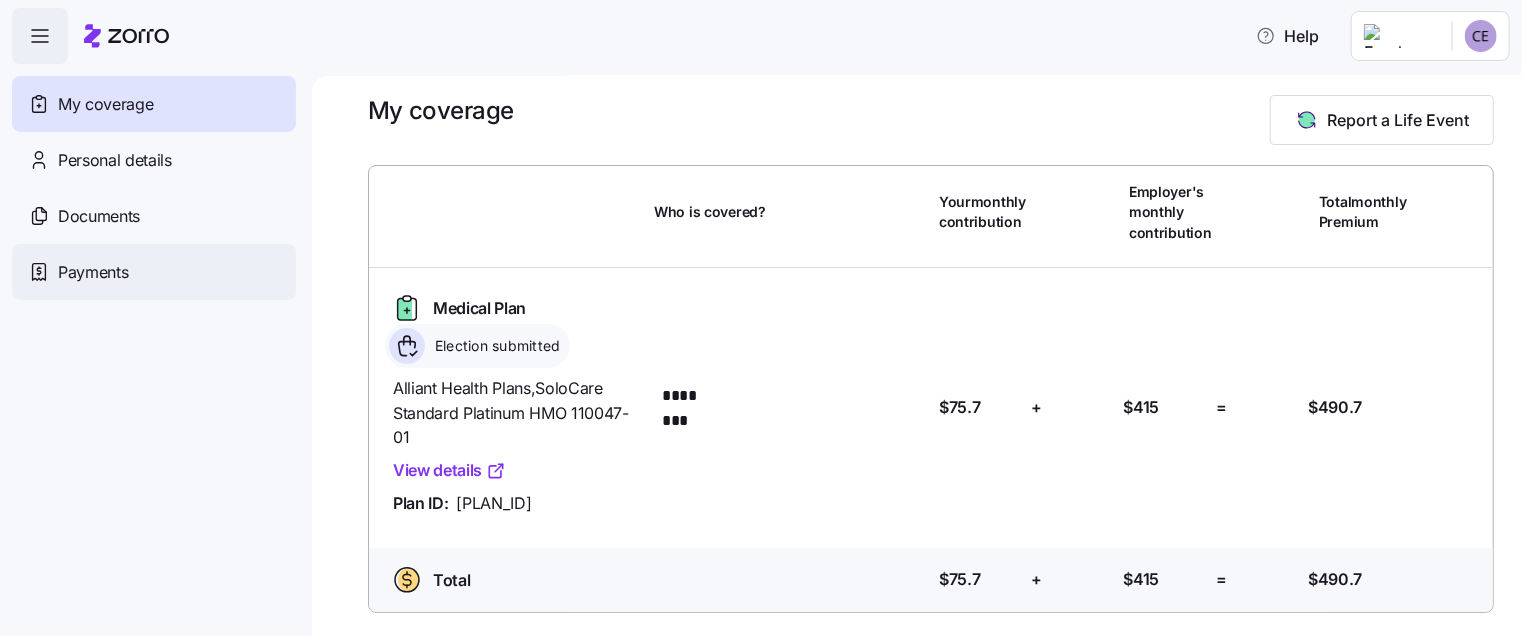 click on "Payments" at bounding box center [93, 272] 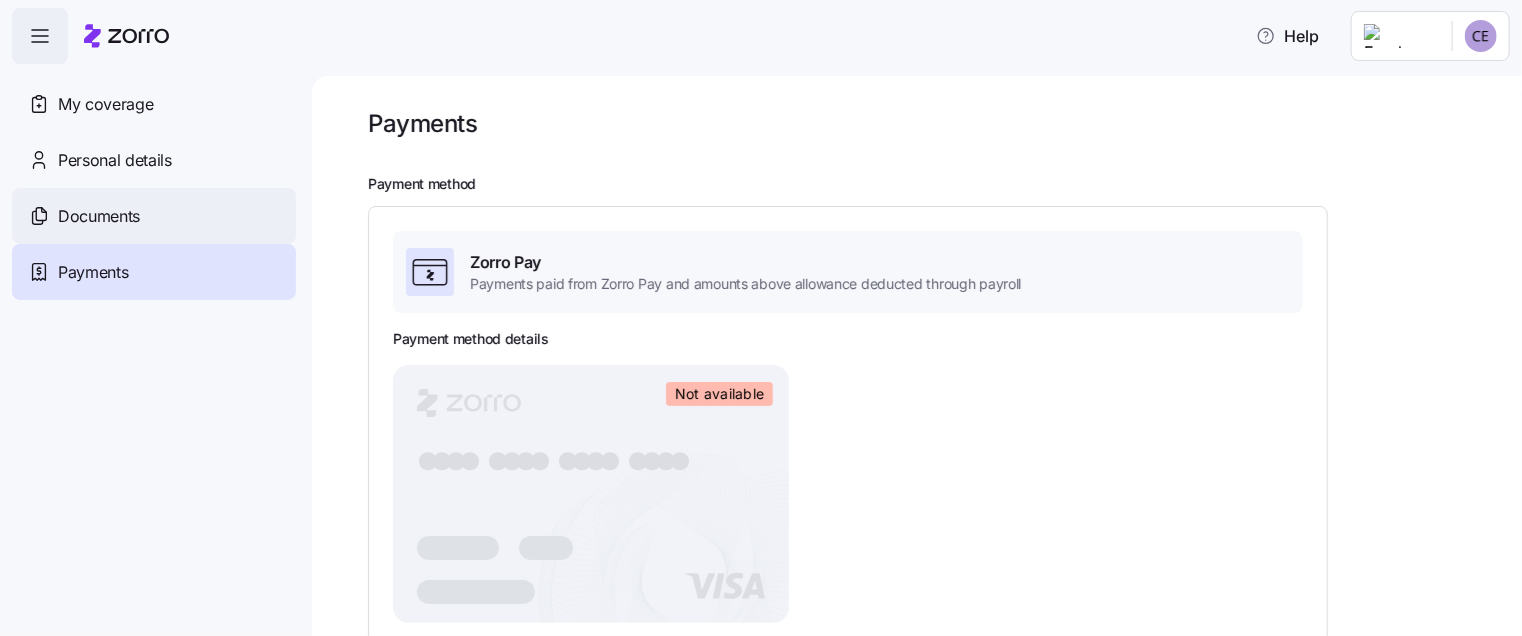 click on "Documents" at bounding box center (99, 216) 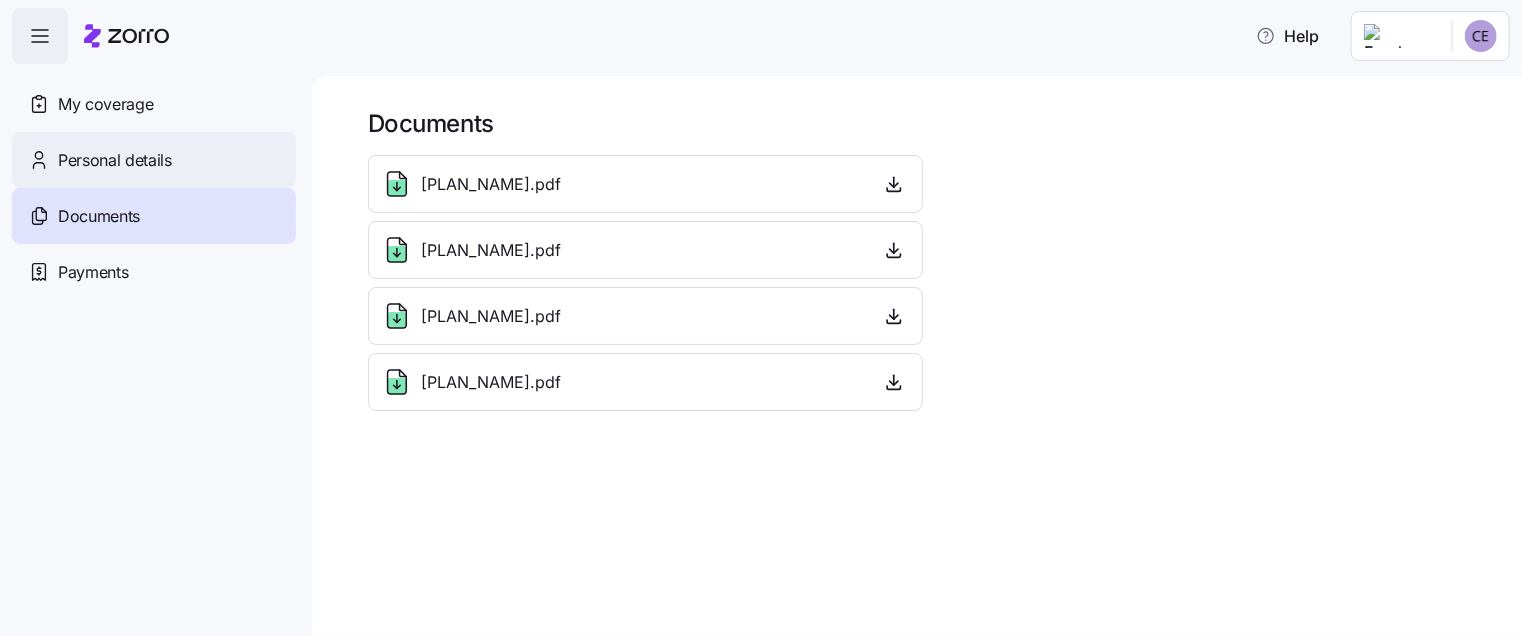 click on "Personal details" at bounding box center [154, 160] 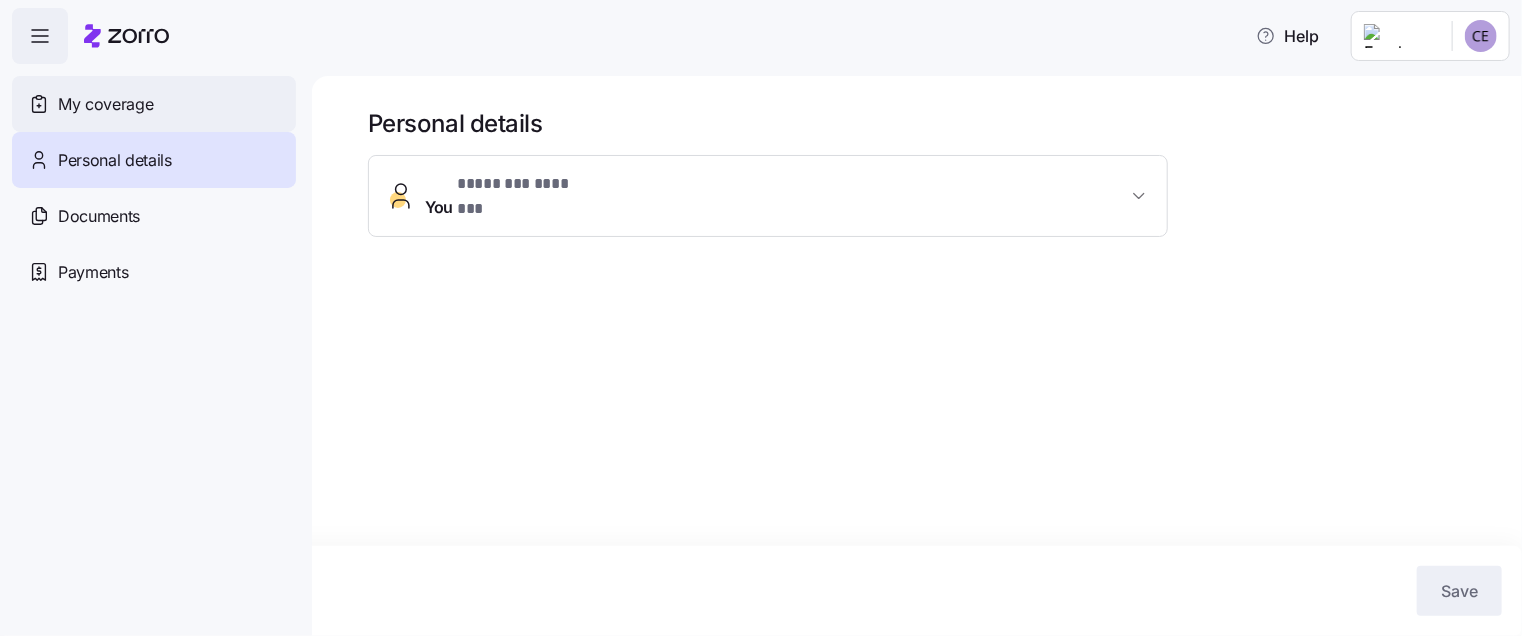 click on "My coverage" at bounding box center (154, 104) 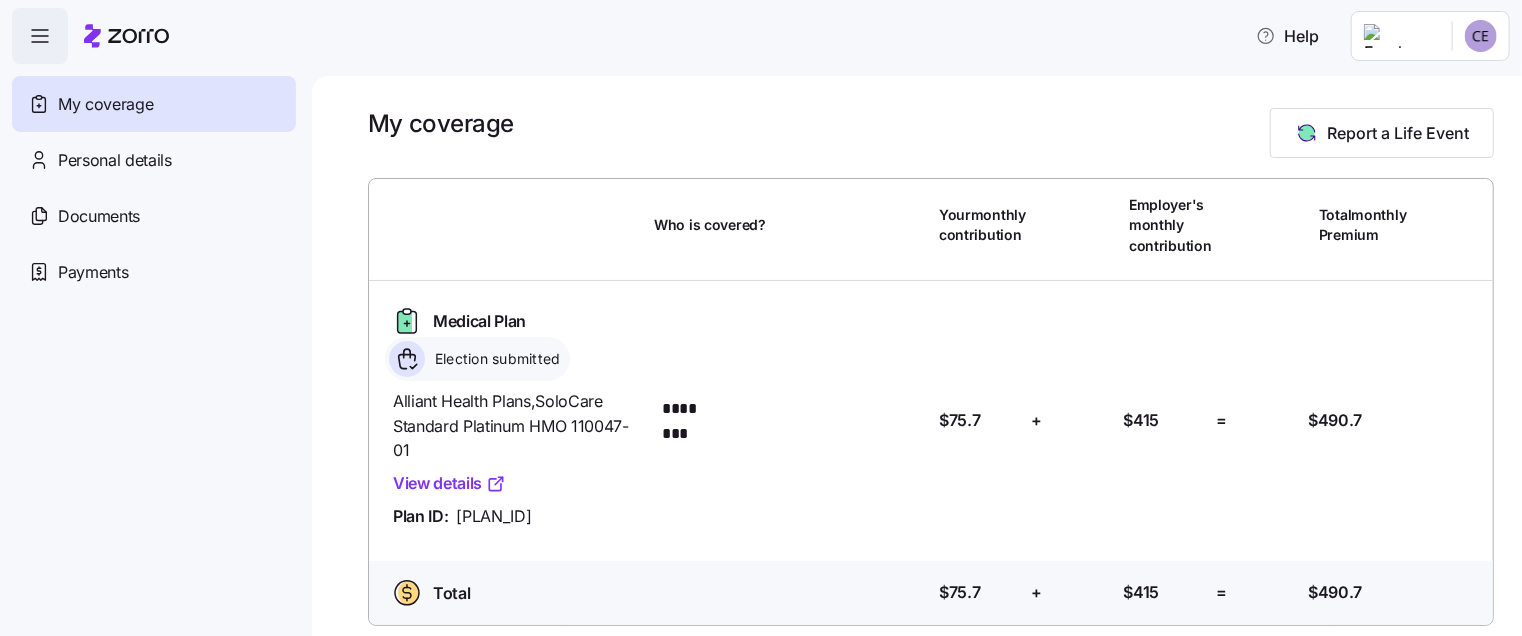click 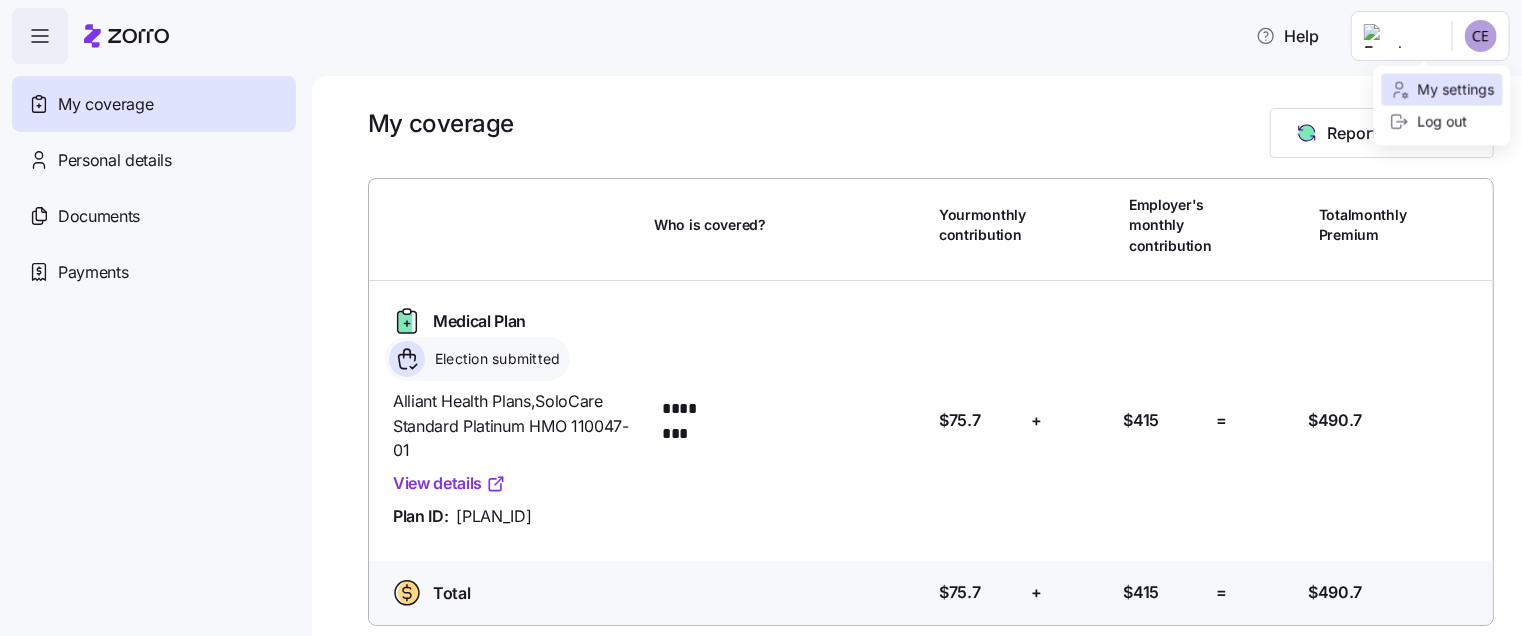 click on "My settings" at bounding box center (1442, 90) 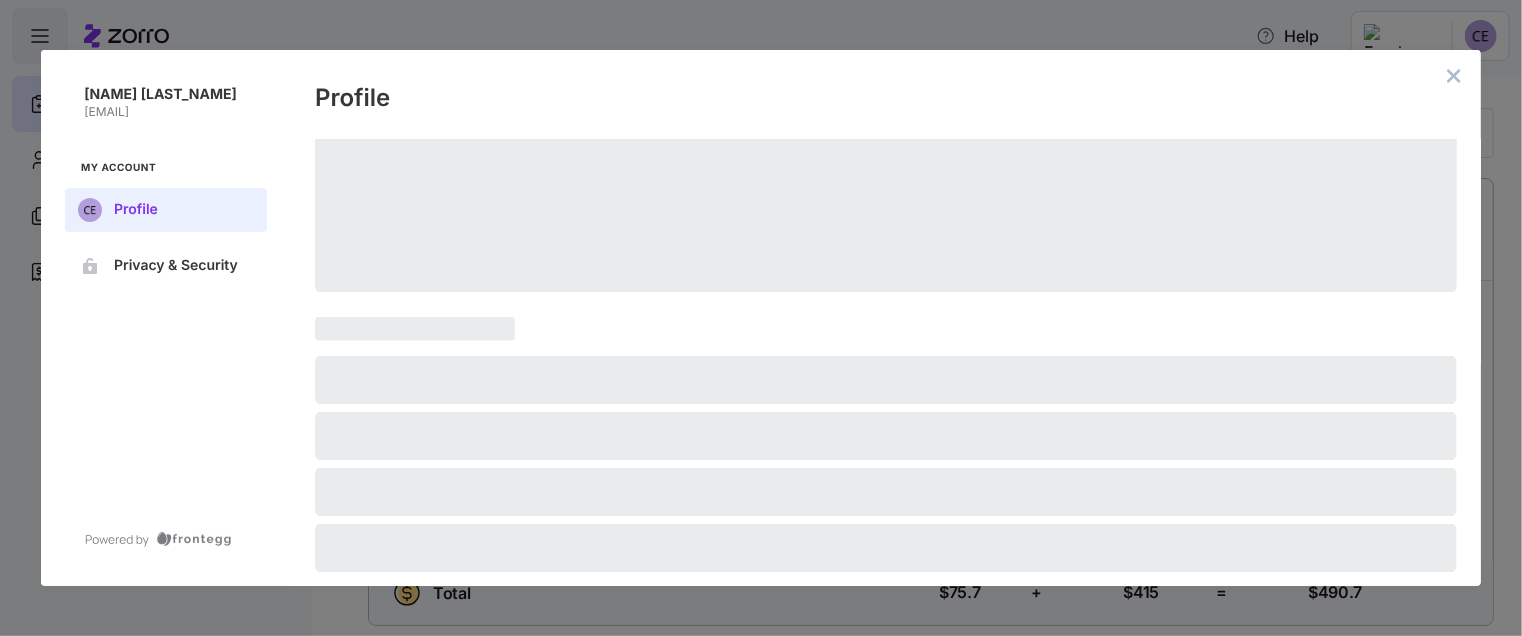 scroll, scrollTop: 49, scrollLeft: 0, axis: vertical 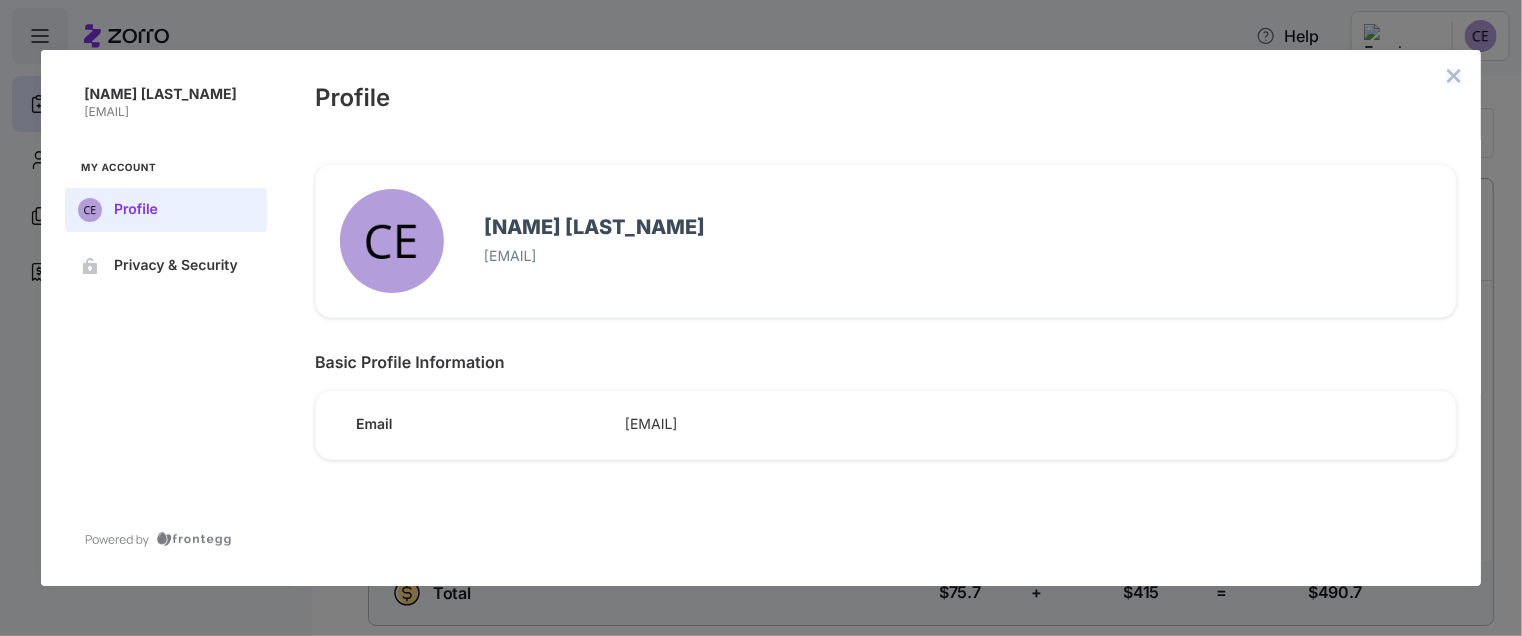 click 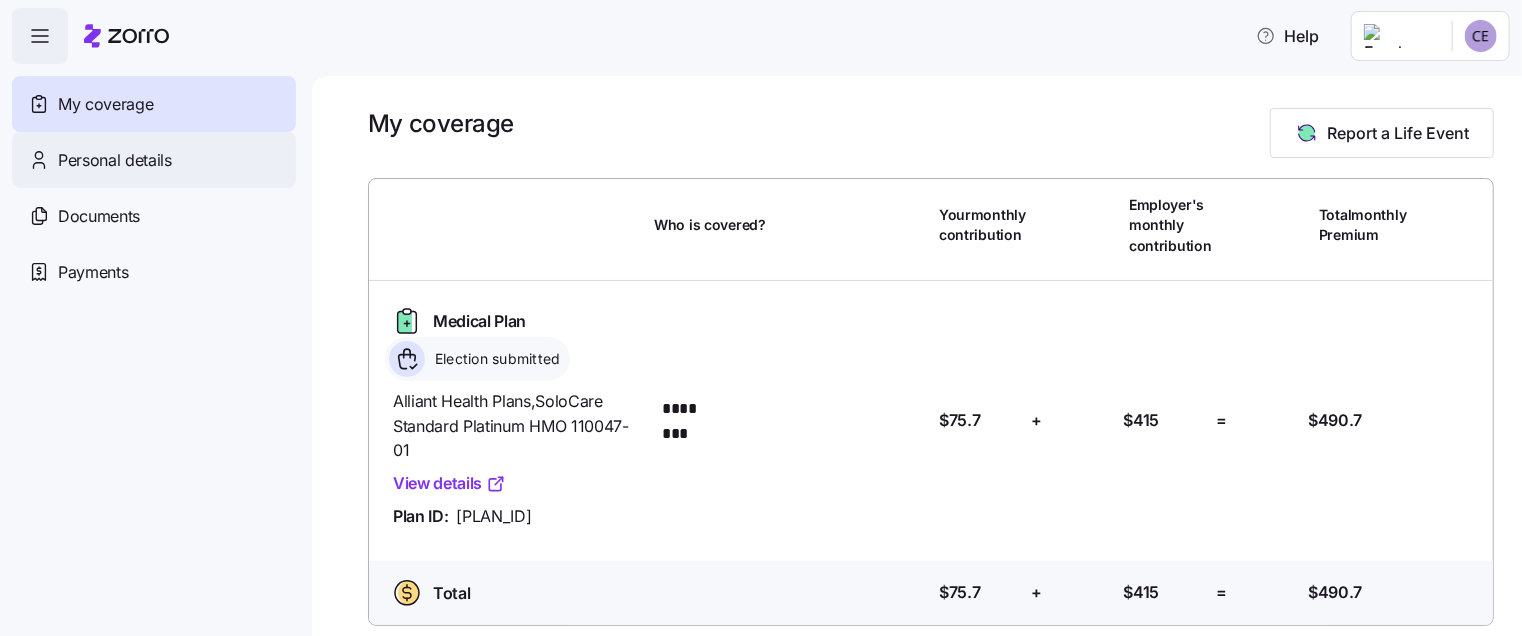 click on "Personal details" at bounding box center [115, 160] 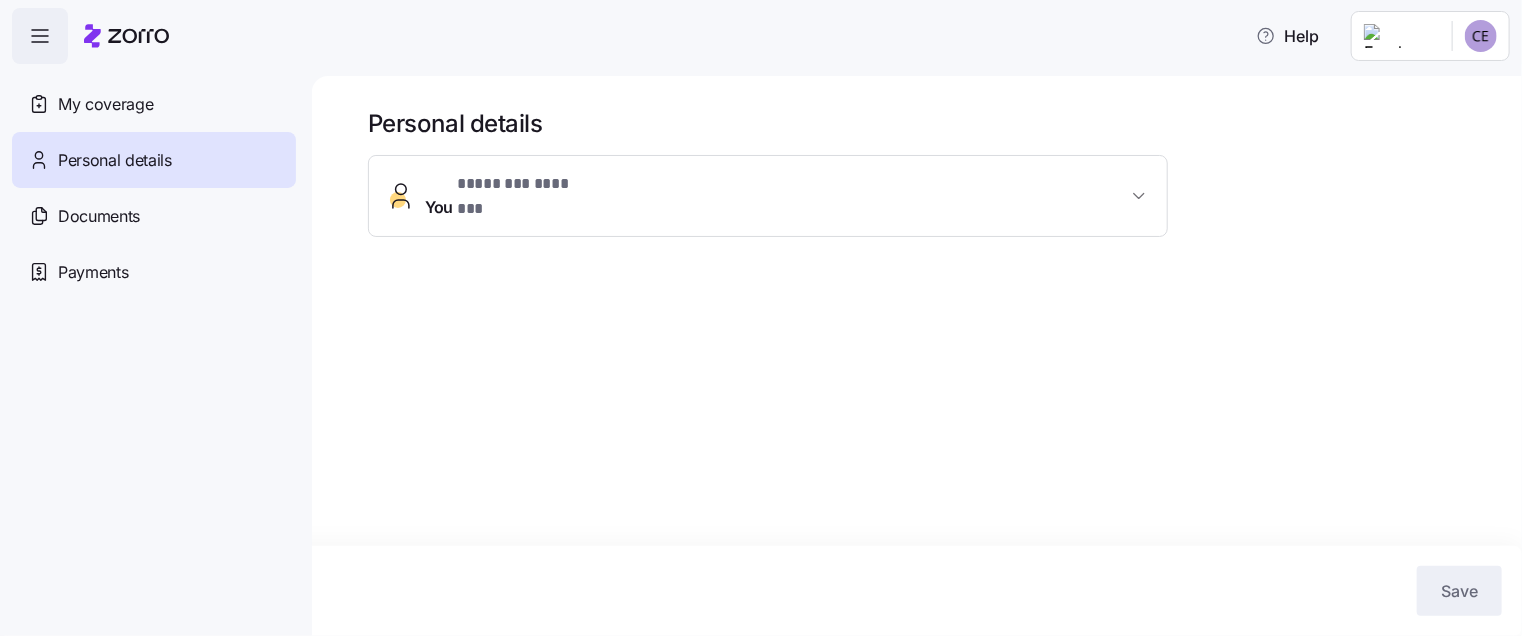 click on "You * ******** ******* *" at bounding box center (768, 196) 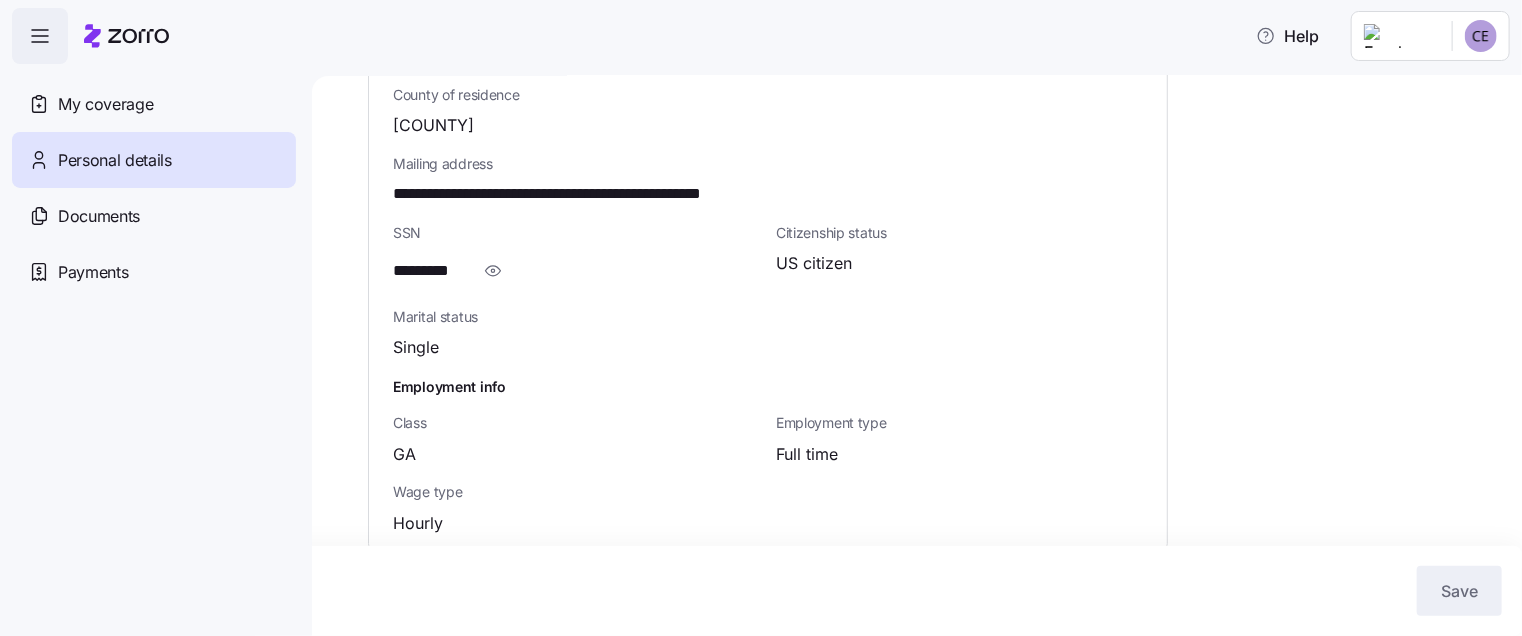 scroll, scrollTop: 707, scrollLeft: 0, axis: vertical 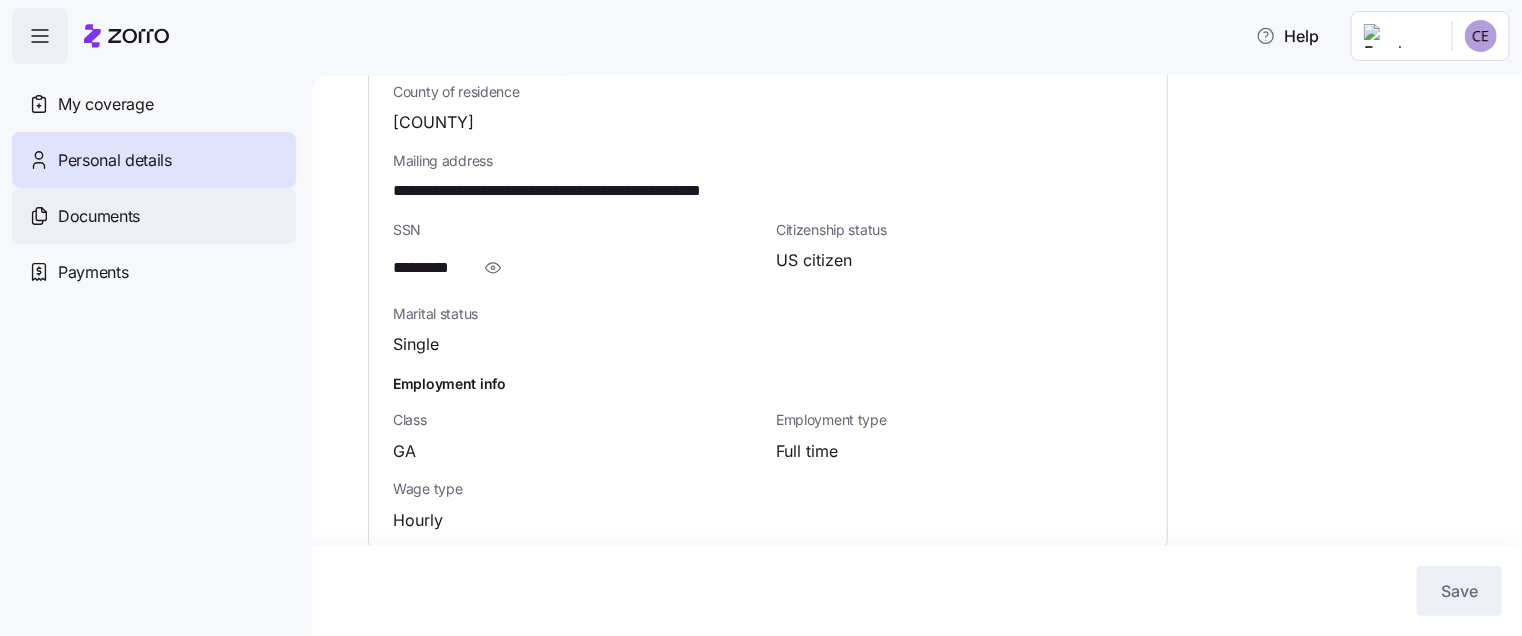 click on "Documents" at bounding box center [154, 216] 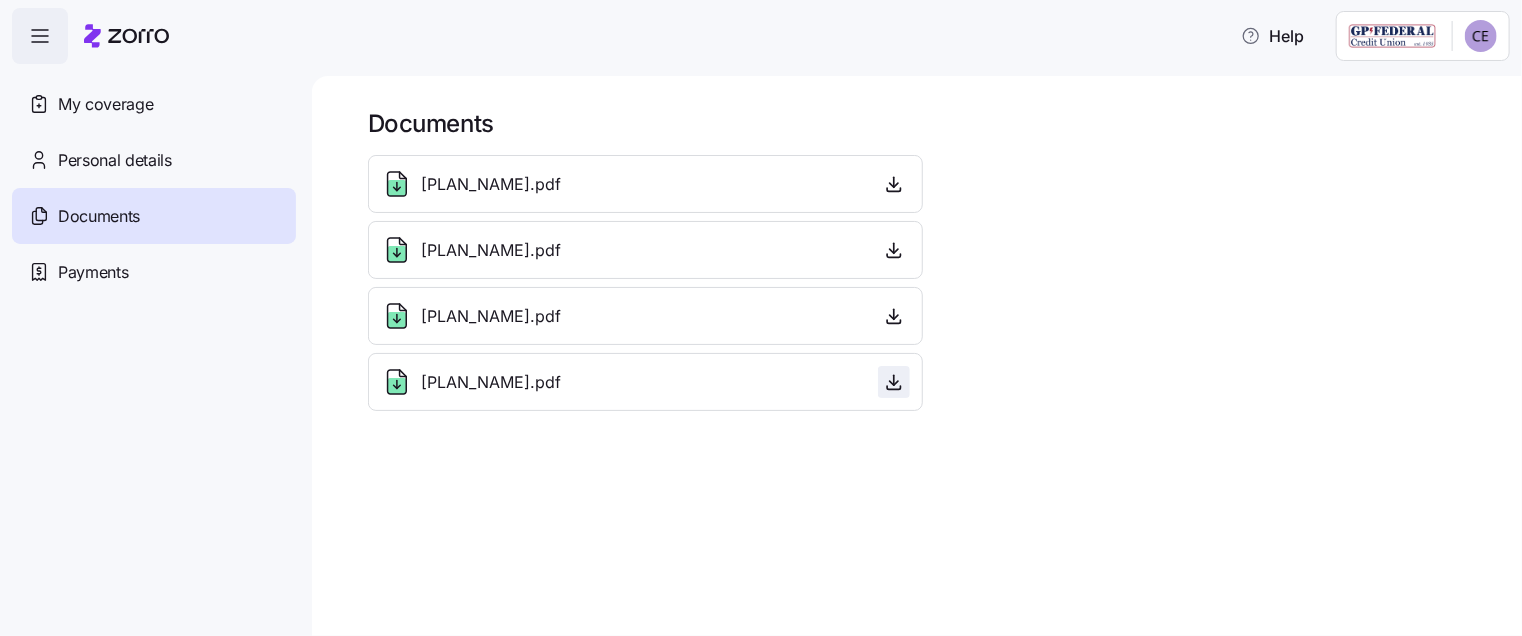 click 